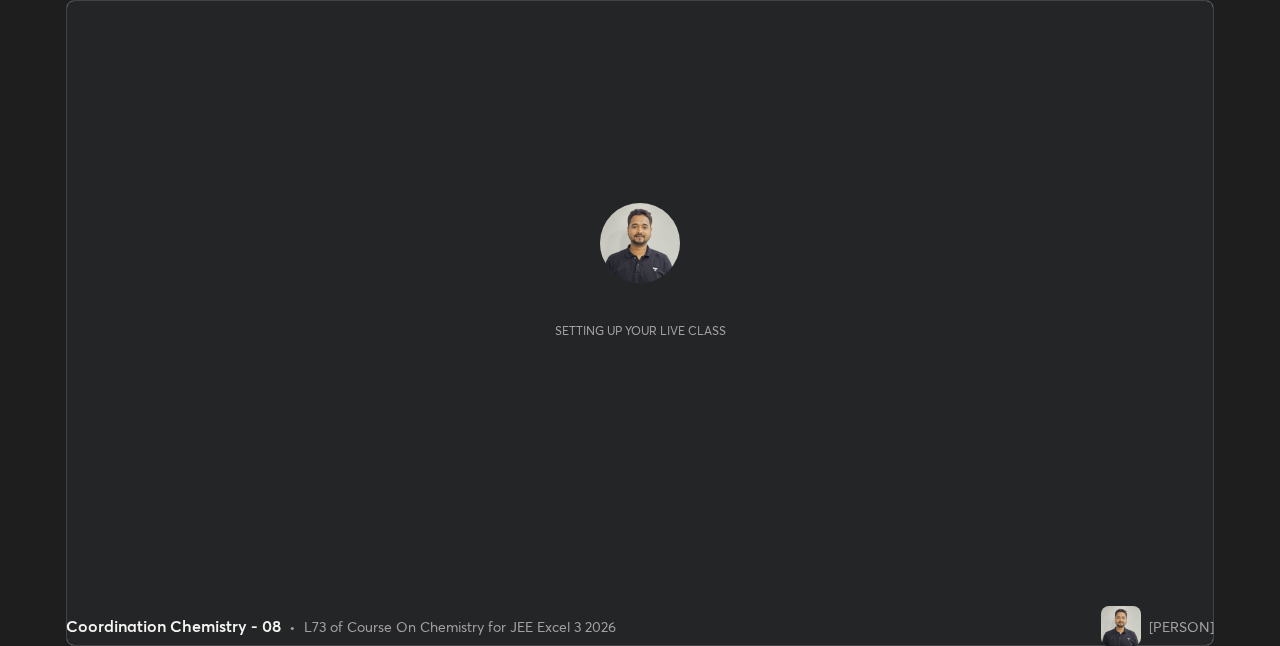 scroll, scrollTop: 0, scrollLeft: 0, axis: both 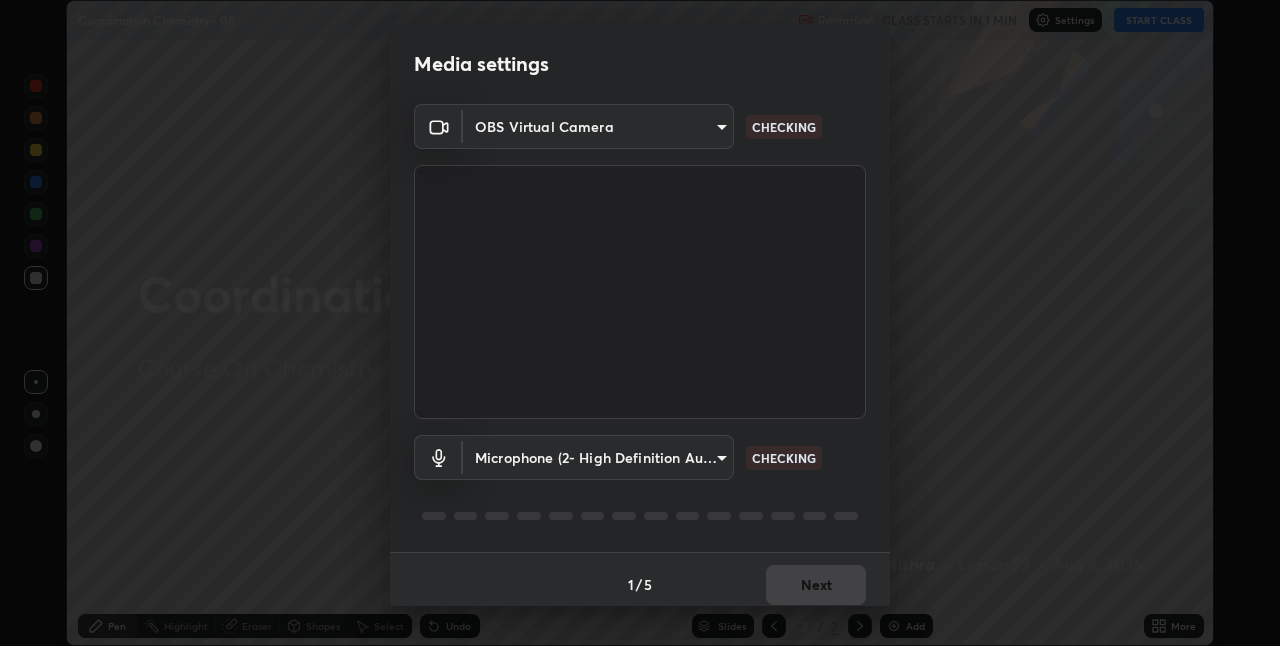 type on "bb042f4cef02672c8476b3eb7f28b41a7a7948f490d26ebfcad6535361d2bffd" 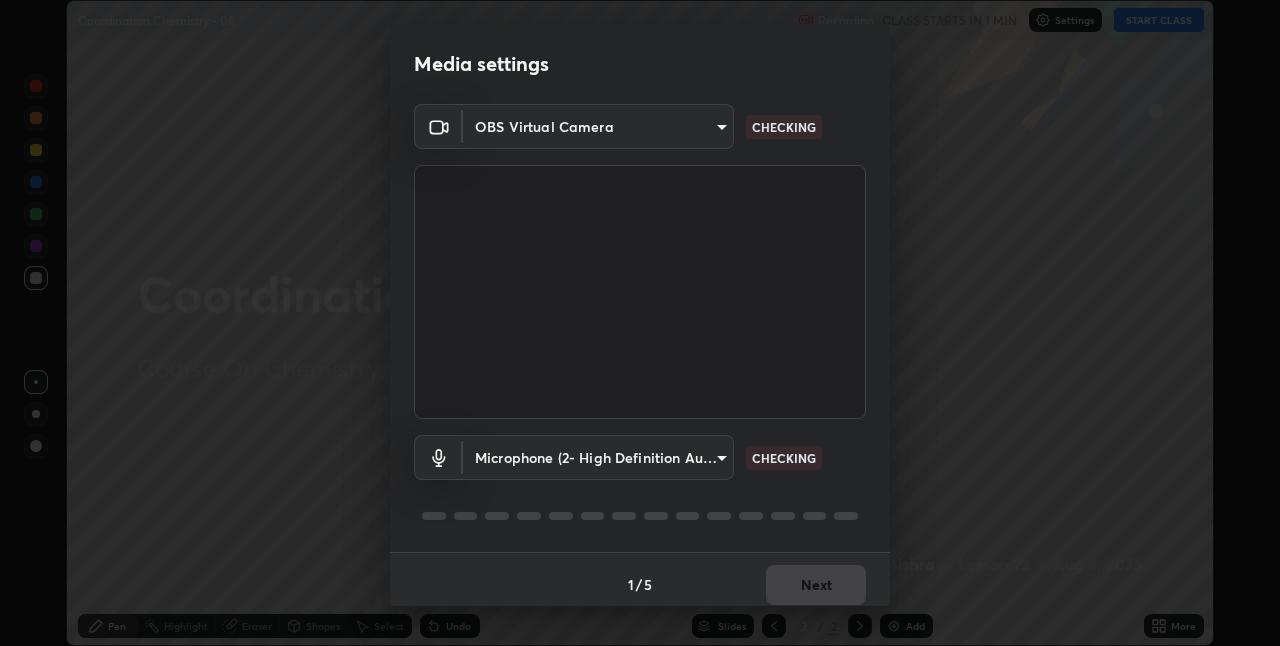 click on "Erase all Coordination Chemistry - 08 Recording CLASS STARTS IN 1 MIN Settings START CLASS Setting up your live class Coordination Chemistry - 08 • L73 of Course On Chemistry for JEE Excel 3 2026 [PERSON] Pen Highlight Eraser Shapes Select Undo Slides 2 / 2 Add More No doubts shared Encourage your learners to ask a doubt for better clarity Report an issue Reason for reporting Buffering Chat not working Audio - Video sync issue Educator video quality low ​ Attach an image Report Media settings OBS Virtual Camera [HASH] CHECKING Microphone (2- High Definition Audio Device) [HASH] CHECKING 1 / 5 Next" at bounding box center (640, 323) 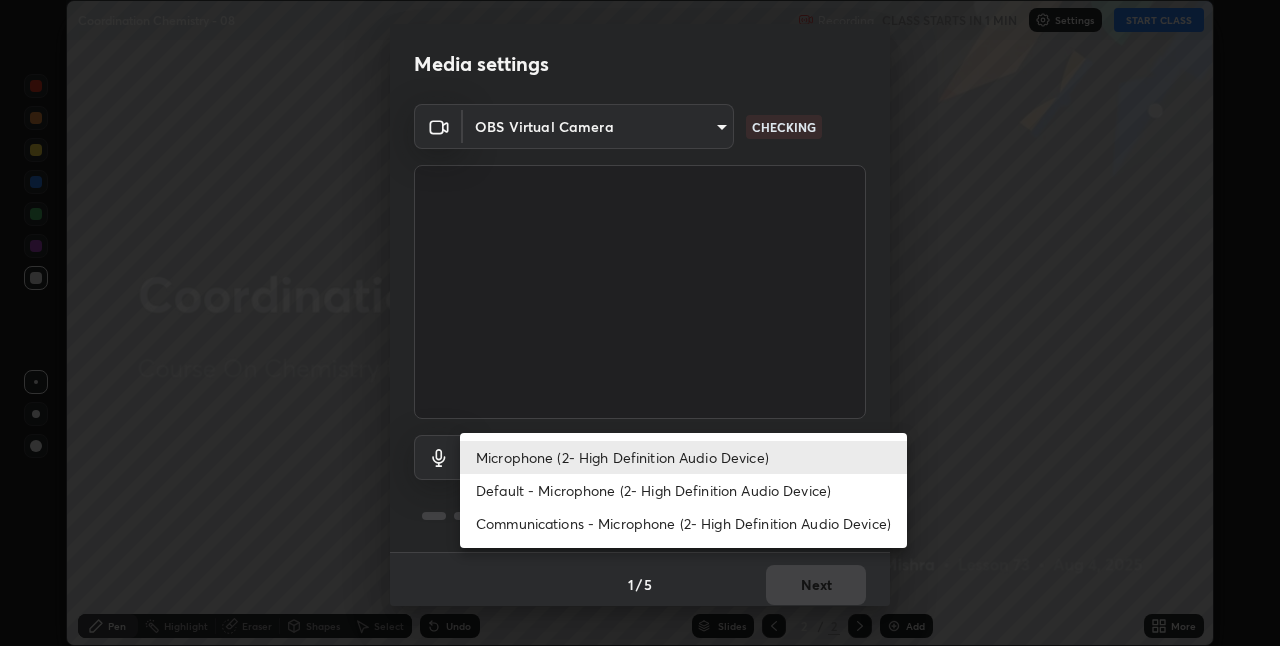 click on "Default - Microphone (2- High Definition Audio Device)" at bounding box center [683, 490] 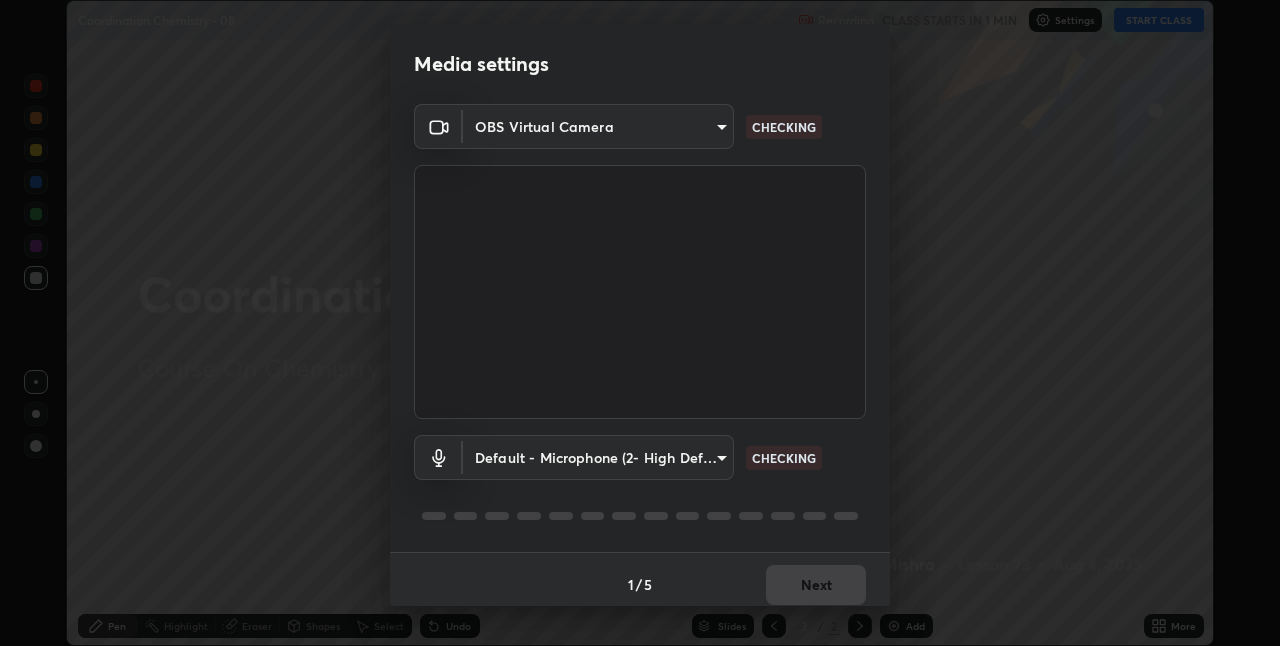 click on "Erase all Coordination Chemistry - 08 Recording CLASS STARTS IN 1 MIN Settings START CLASS Setting up your live class Coordination Chemistry - 08 • L73 of Course On Chemistry for JEE Excel 3 2026 [PERSON] Pen Highlight Eraser Shapes Select Undo Slides 2 / 2 Add More No doubts shared Encourage your learners to ask a doubt for better clarity Report an issue Reason for reporting Buffering Chat not working Audio - Video sync issue Educator video quality low ​ Attach an image Report Media settings OBS Virtual Camera [HASH] CHECKING Default - Microphone (2- High Definition Audio Device) default CHECKING 1 / 5 Next" at bounding box center [640, 323] 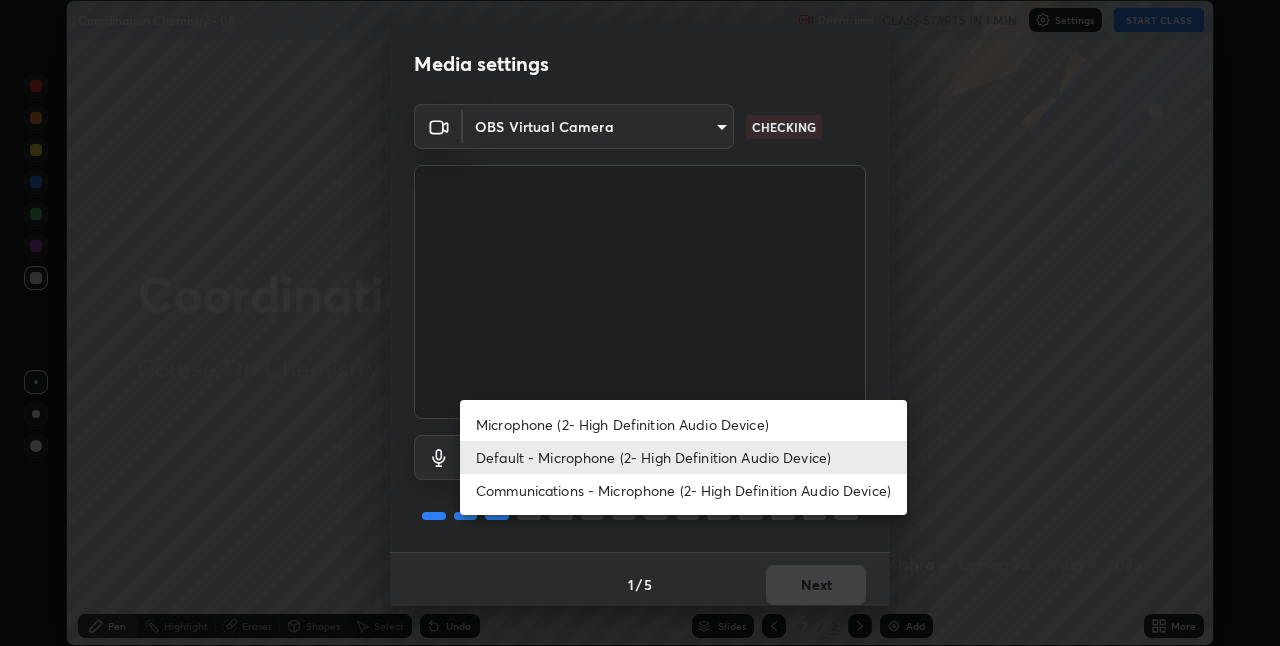 click on "Microphone (2- High Definition Audio Device)" at bounding box center (683, 424) 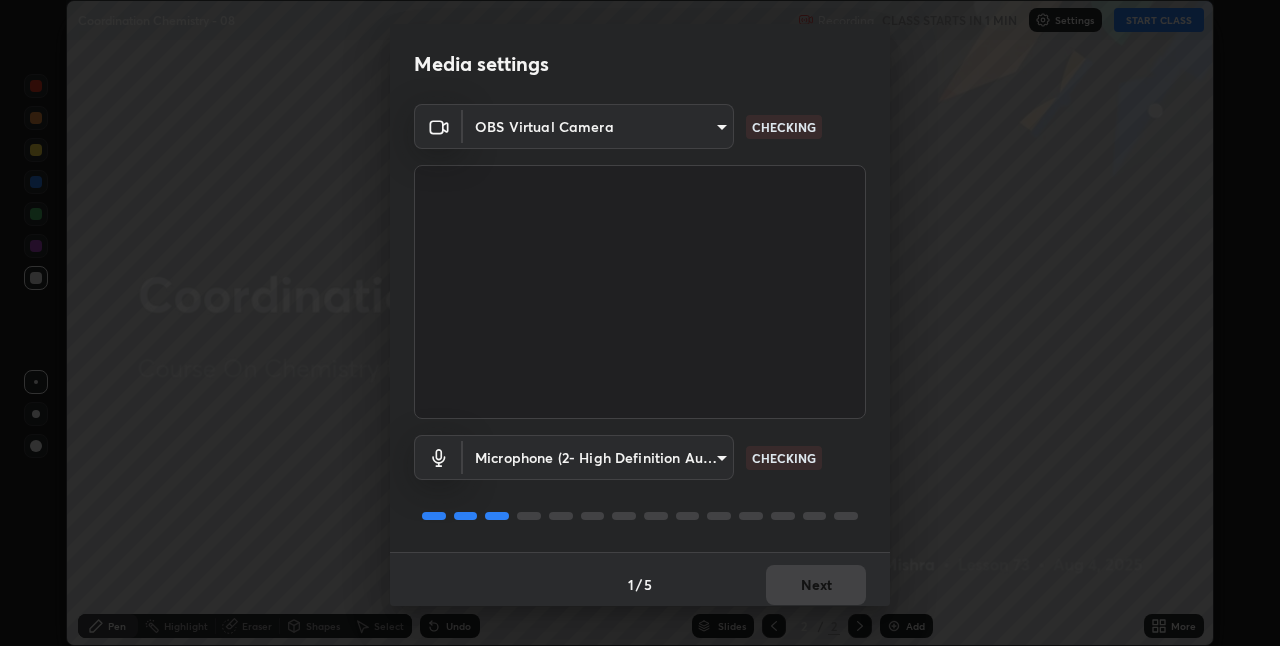 scroll, scrollTop: 10, scrollLeft: 0, axis: vertical 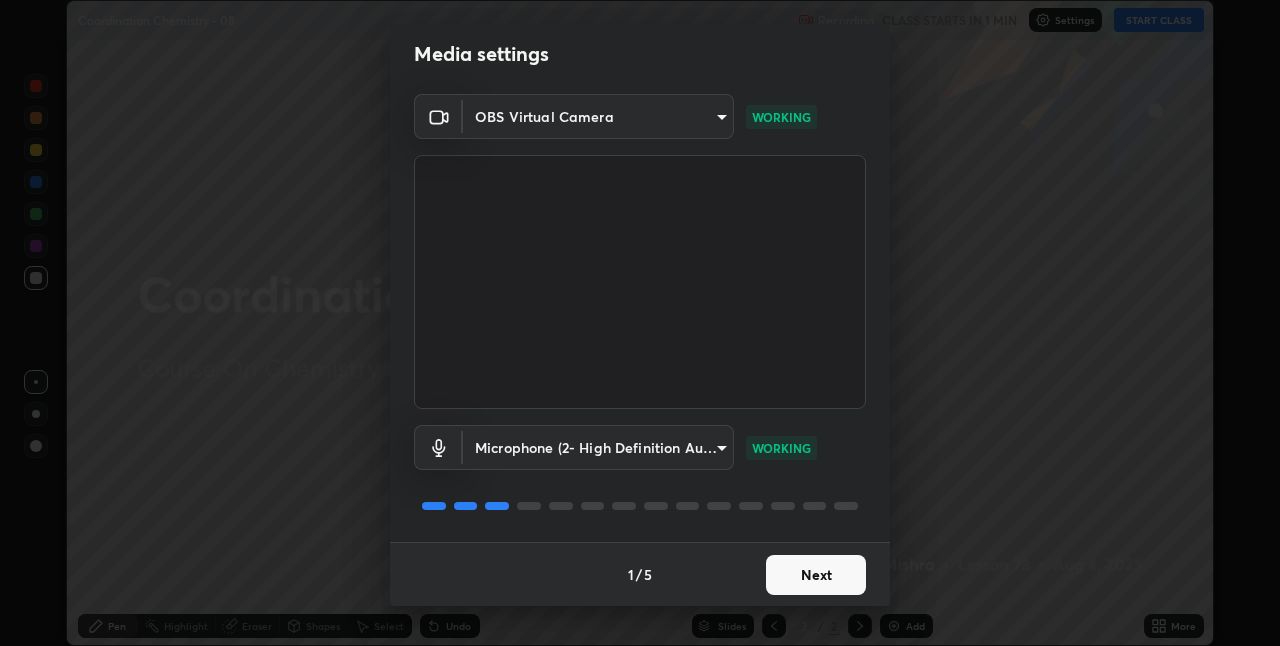 click on "Next" at bounding box center [816, 575] 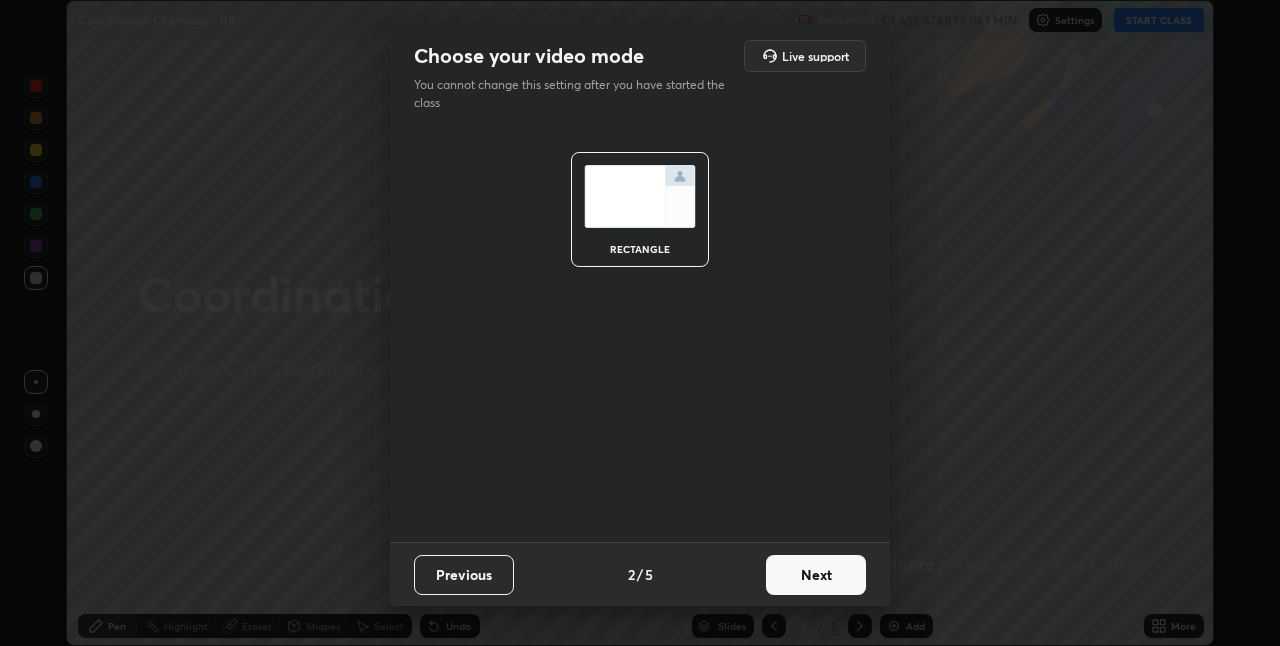 scroll, scrollTop: 0, scrollLeft: 0, axis: both 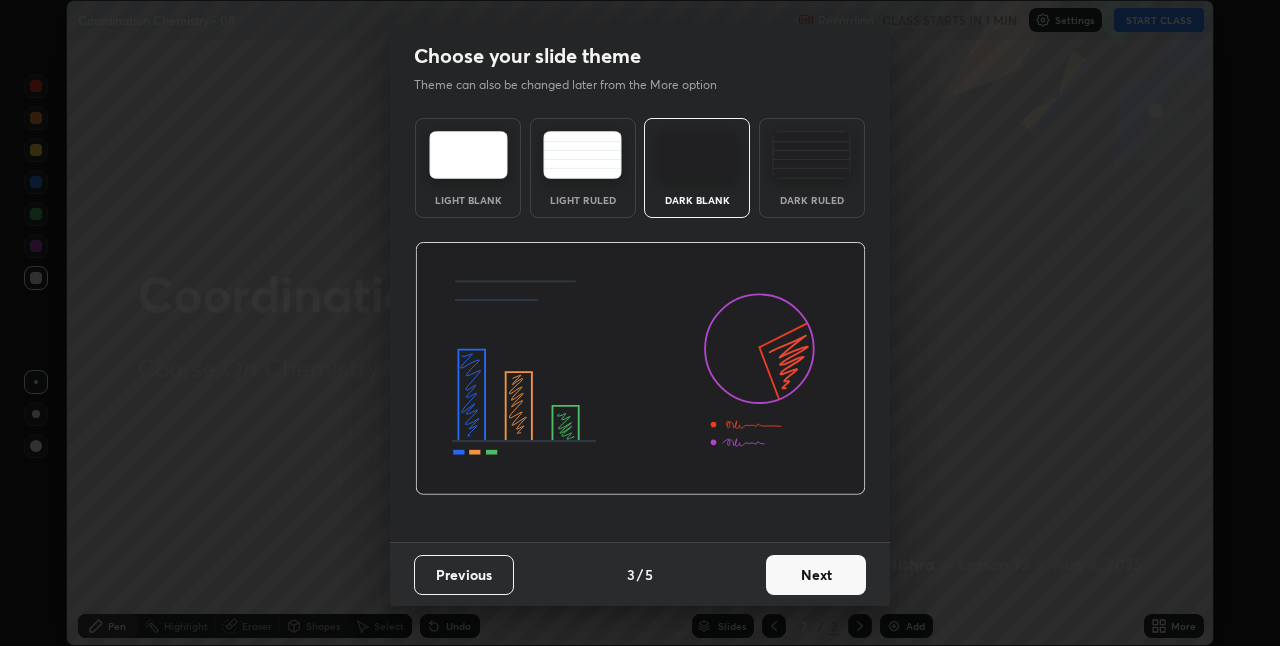 click on "Next" at bounding box center [816, 575] 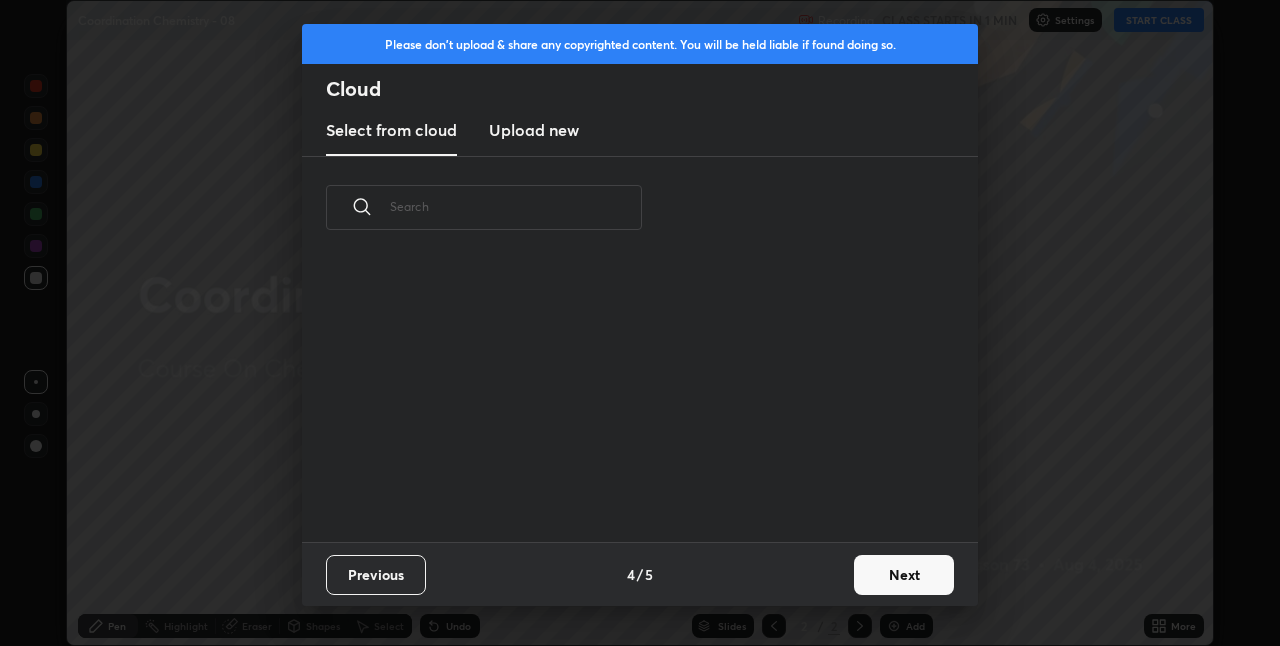 click on "Next" at bounding box center [904, 575] 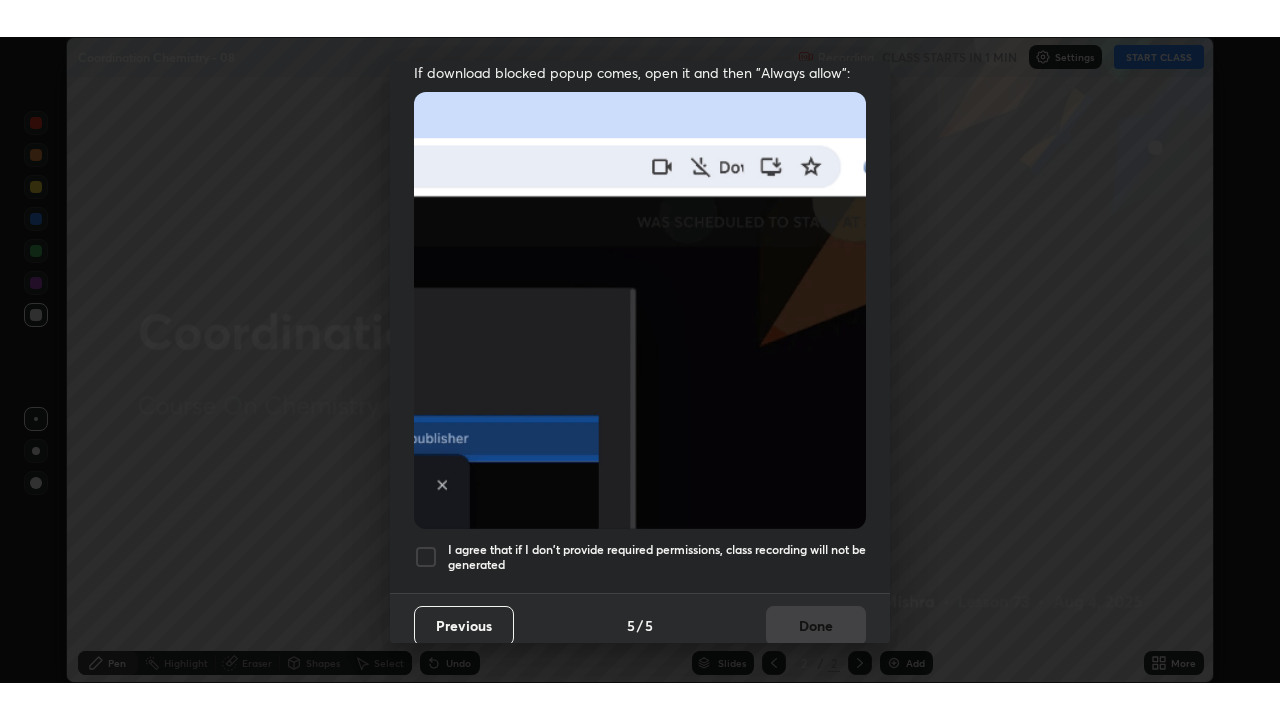 scroll, scrollTop: 418, scrollLeft: 0, axis: vertical 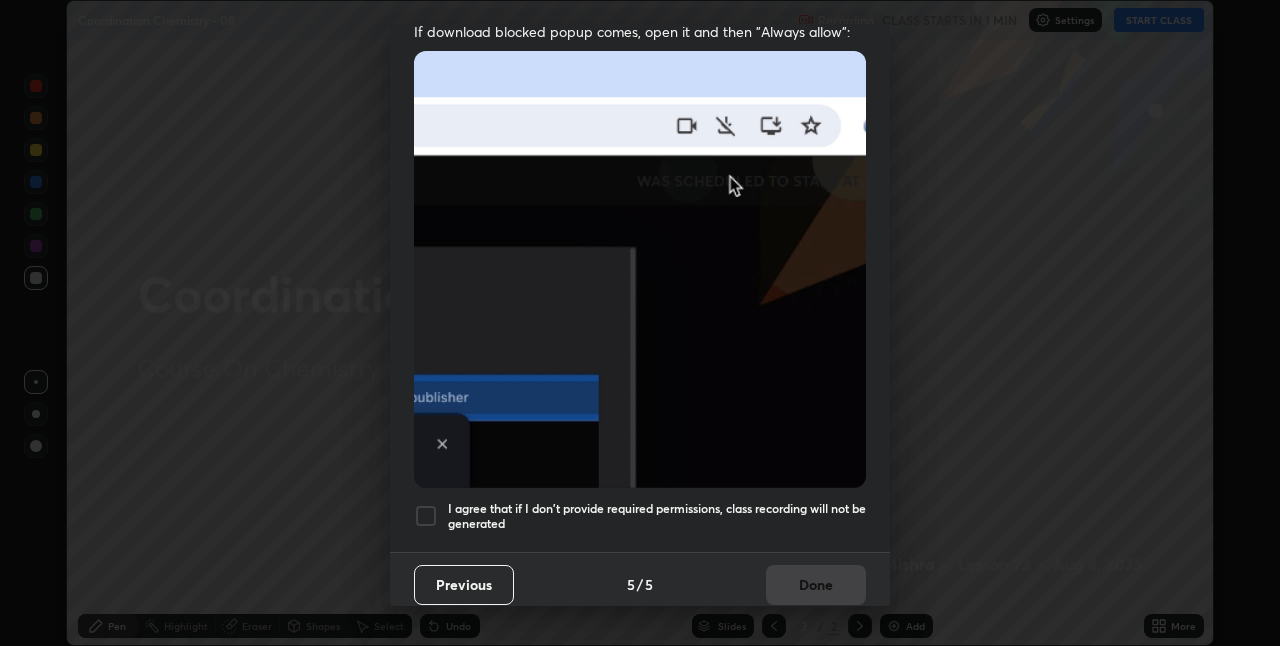 click on "Previous 5 / 5 Done" at bounding box center (640, 584) 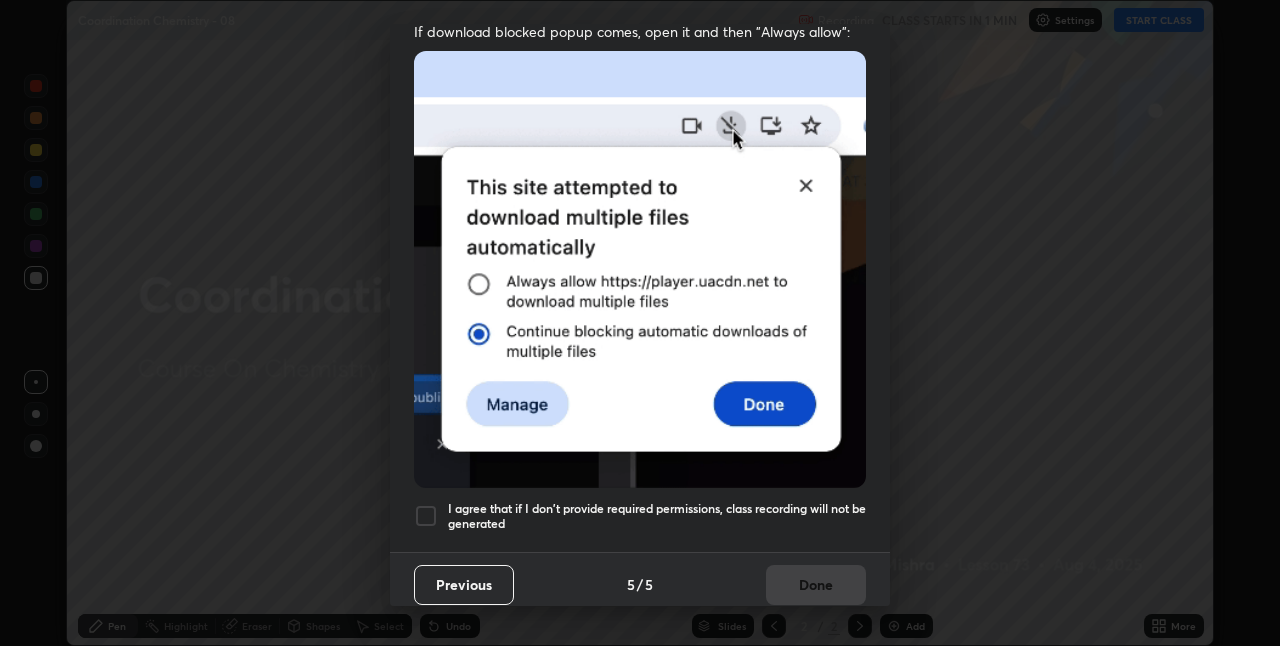 click on "I agree that if I don't provide required permissions, class recording will not be generated" at bounding box center (657, 516) 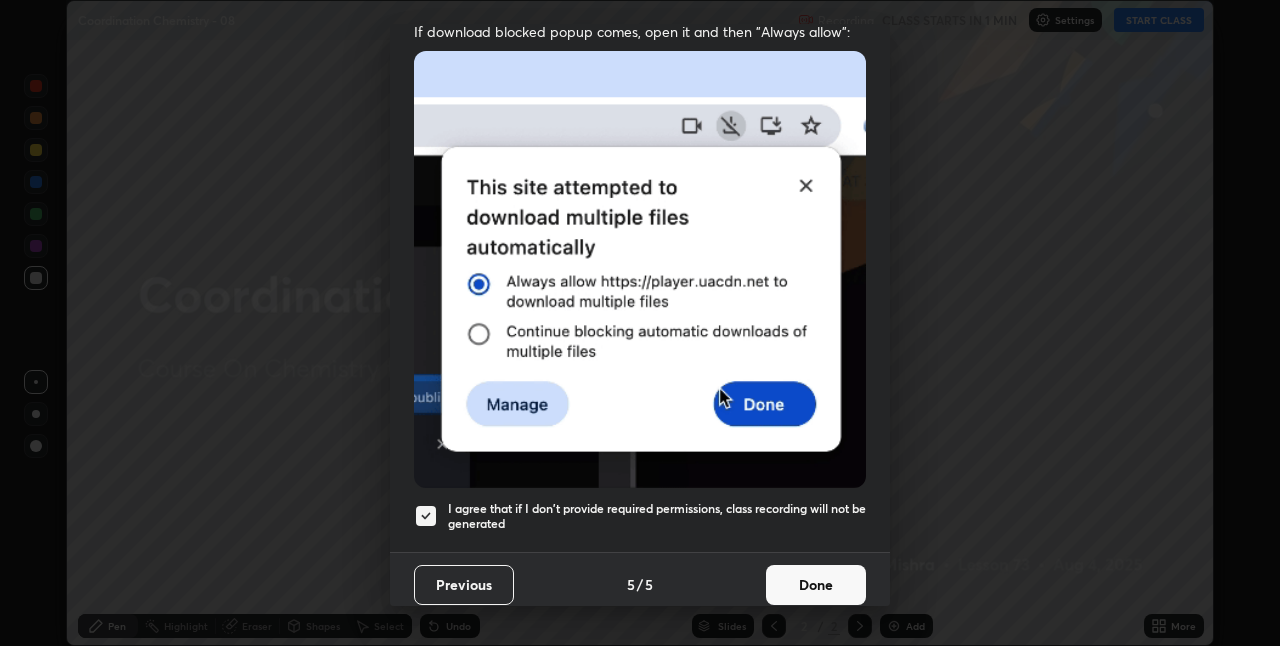 click on "Done" at bounding box center (816, 585) 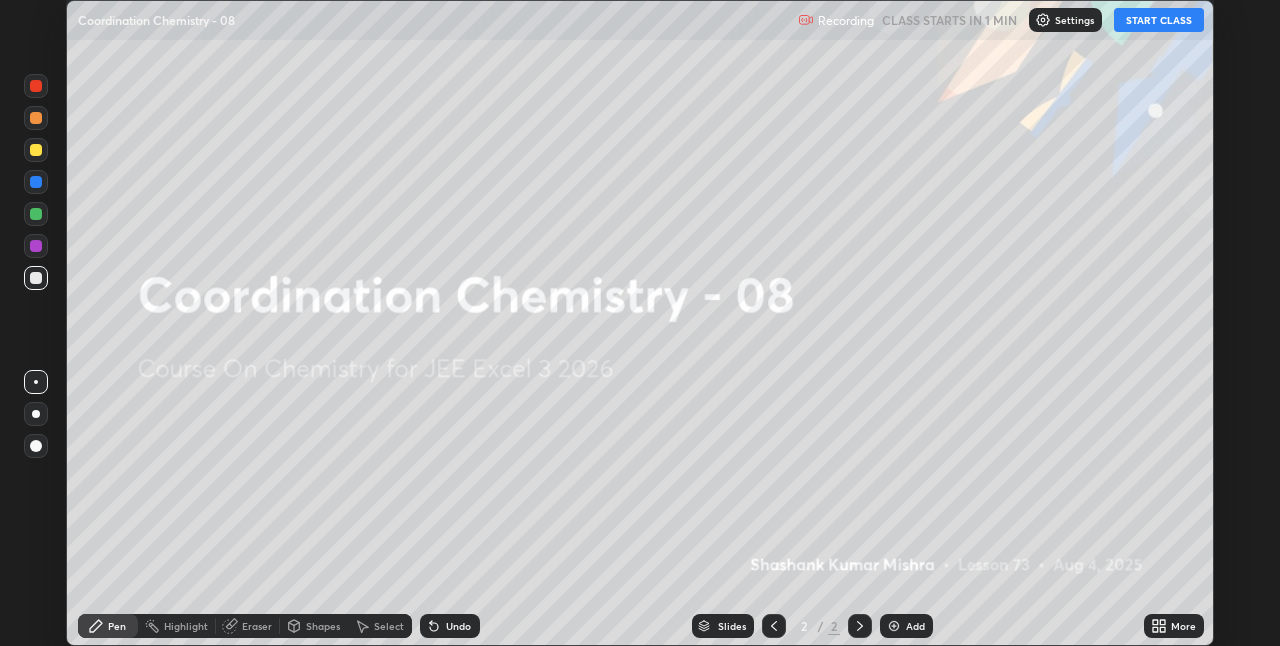 click on "START CLASS" at bounding box center (1159, 20) 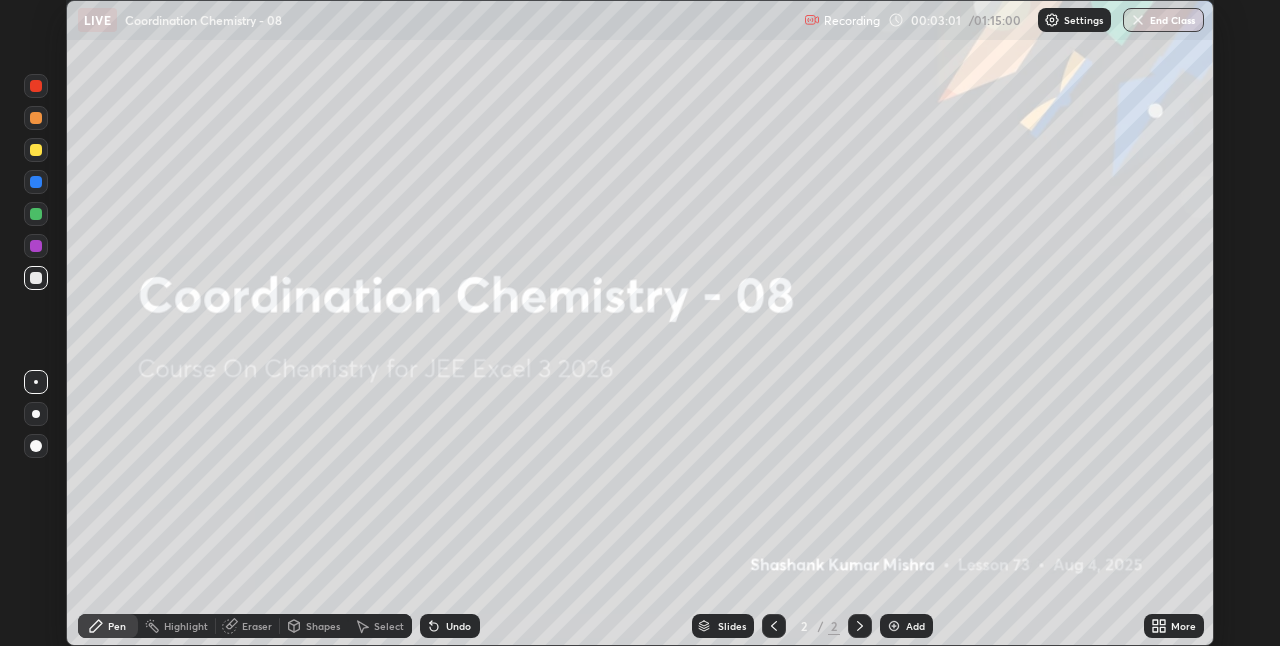 click 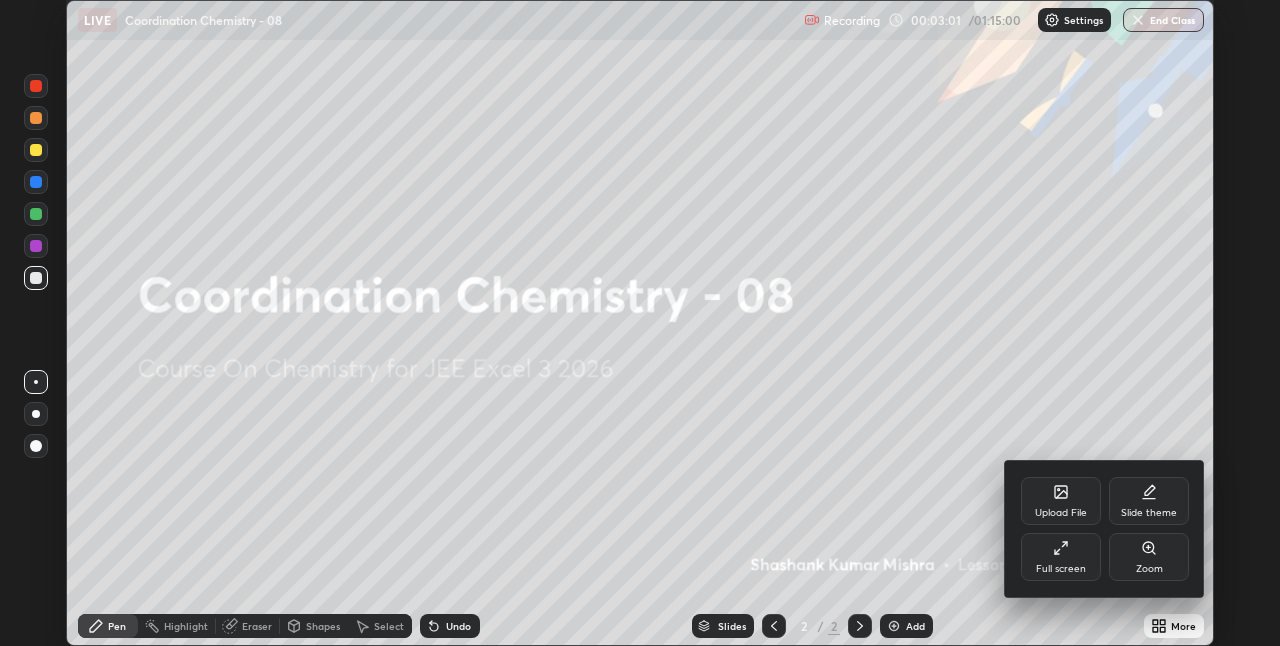 click 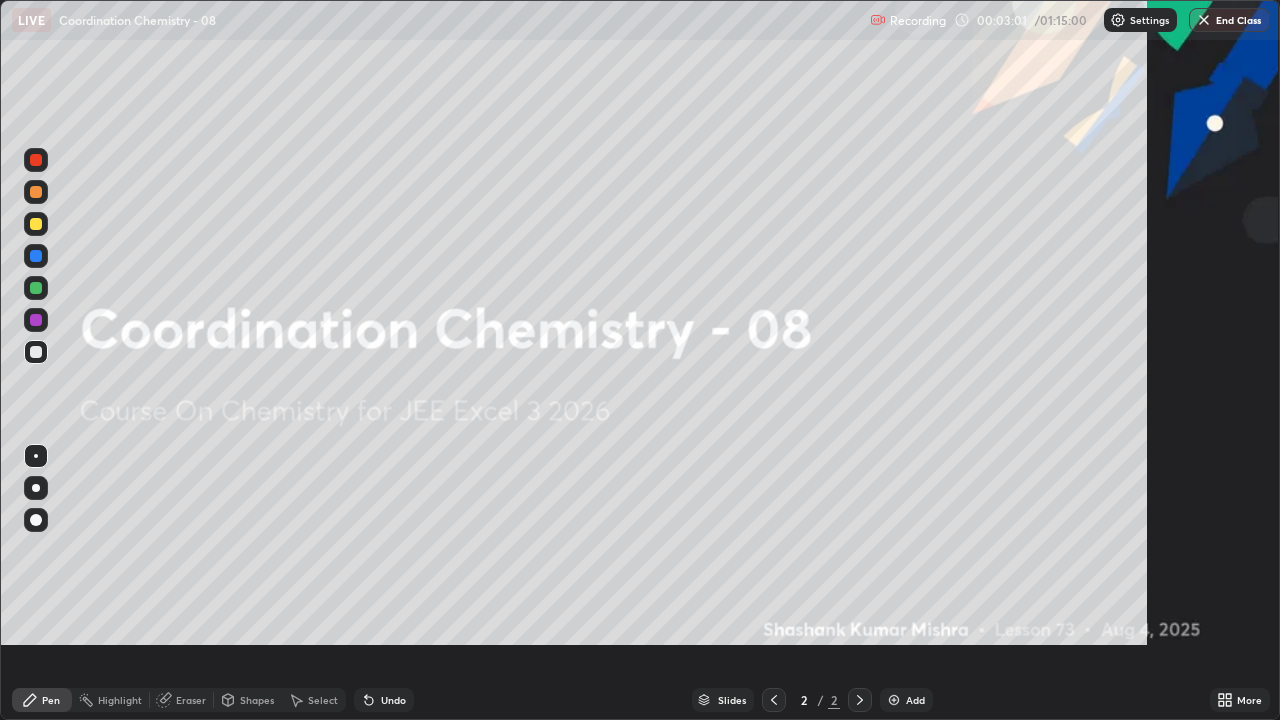 scroll, scrollTop: 99280, scrollLeft: 98720, axis: both 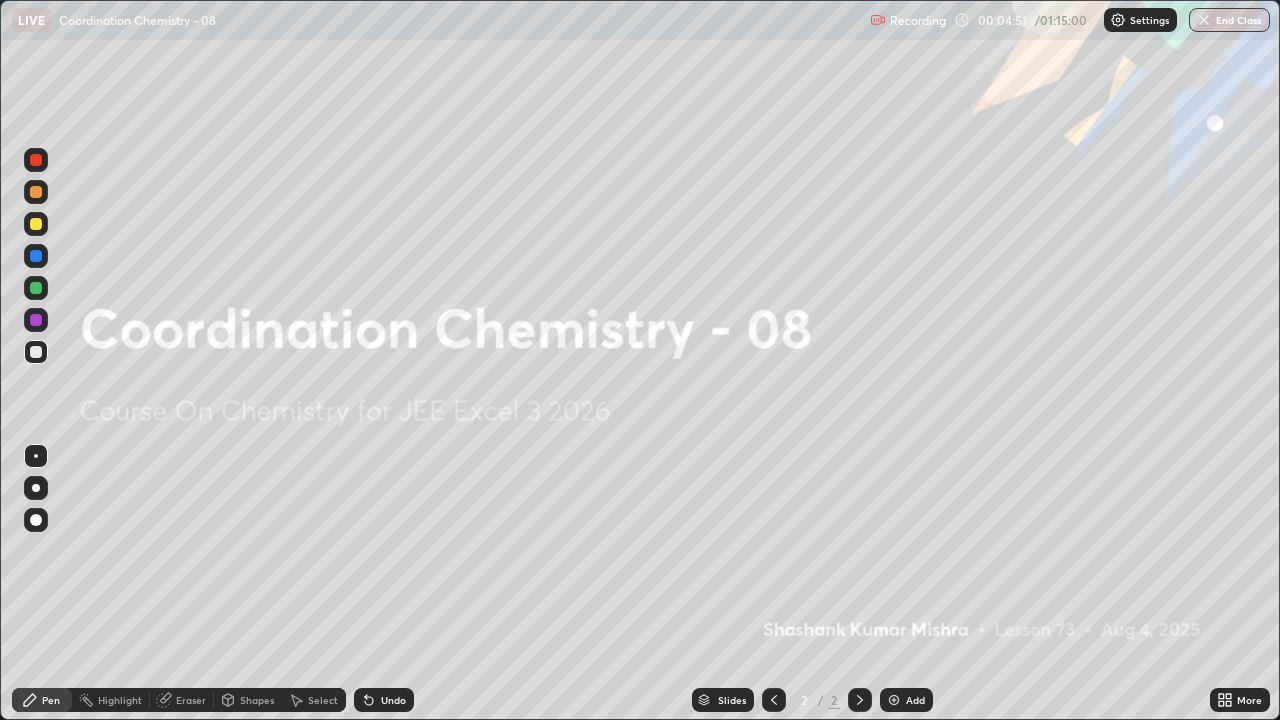 click at bounding box center [894, 700] 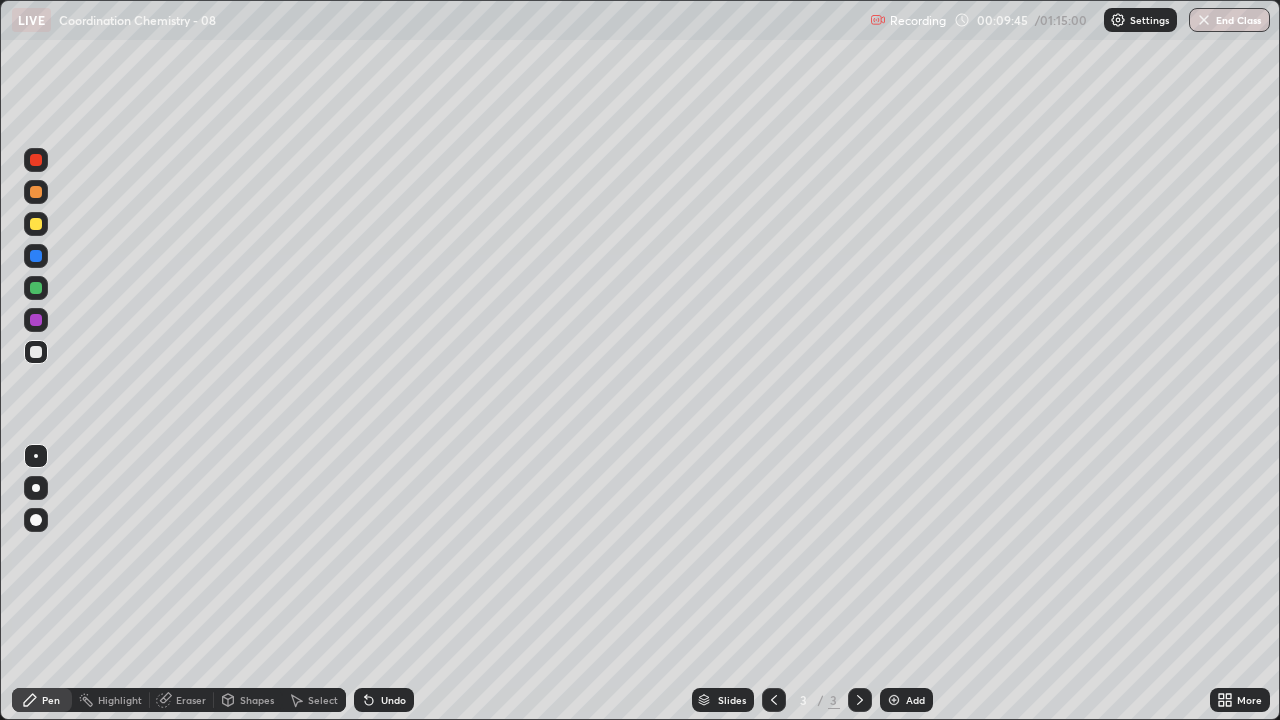 click on "Select" at bounding box center [323, 700] 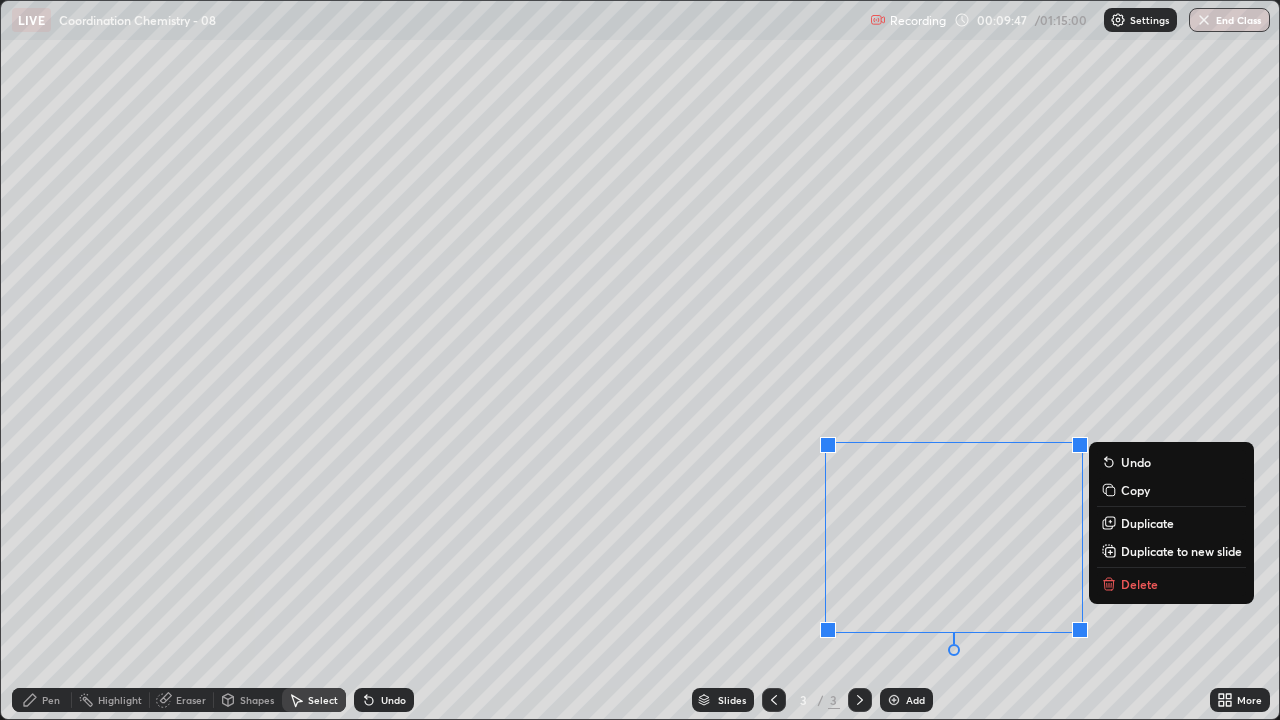 click on "Delete" at bounding box center (1139, 584) 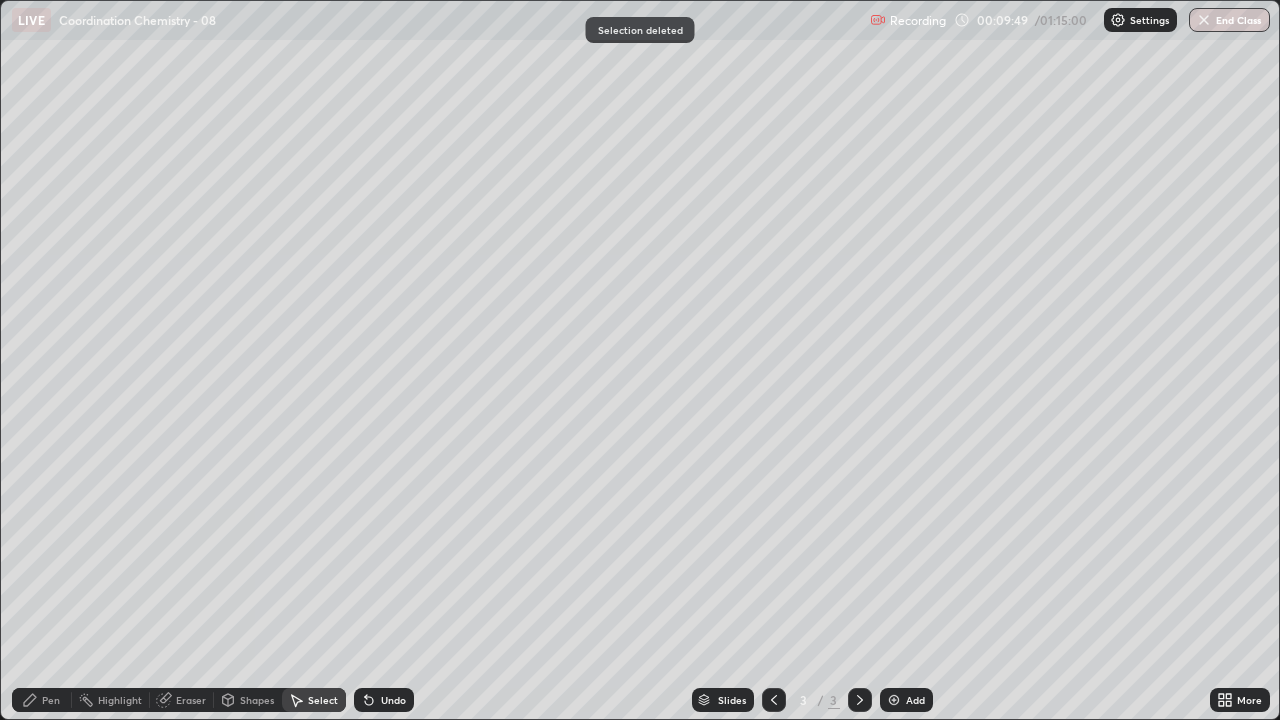 click on "Pen" at bounding box center (42, 700) 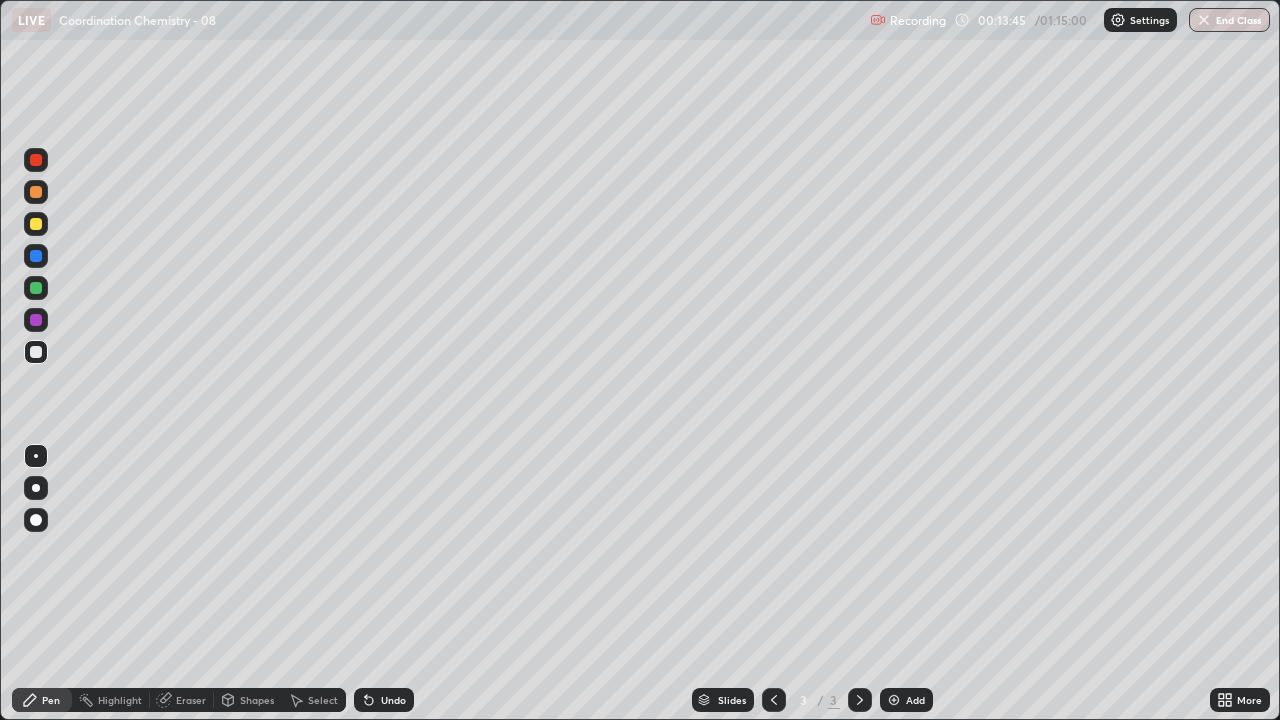 click at bounding box center [894, 700] 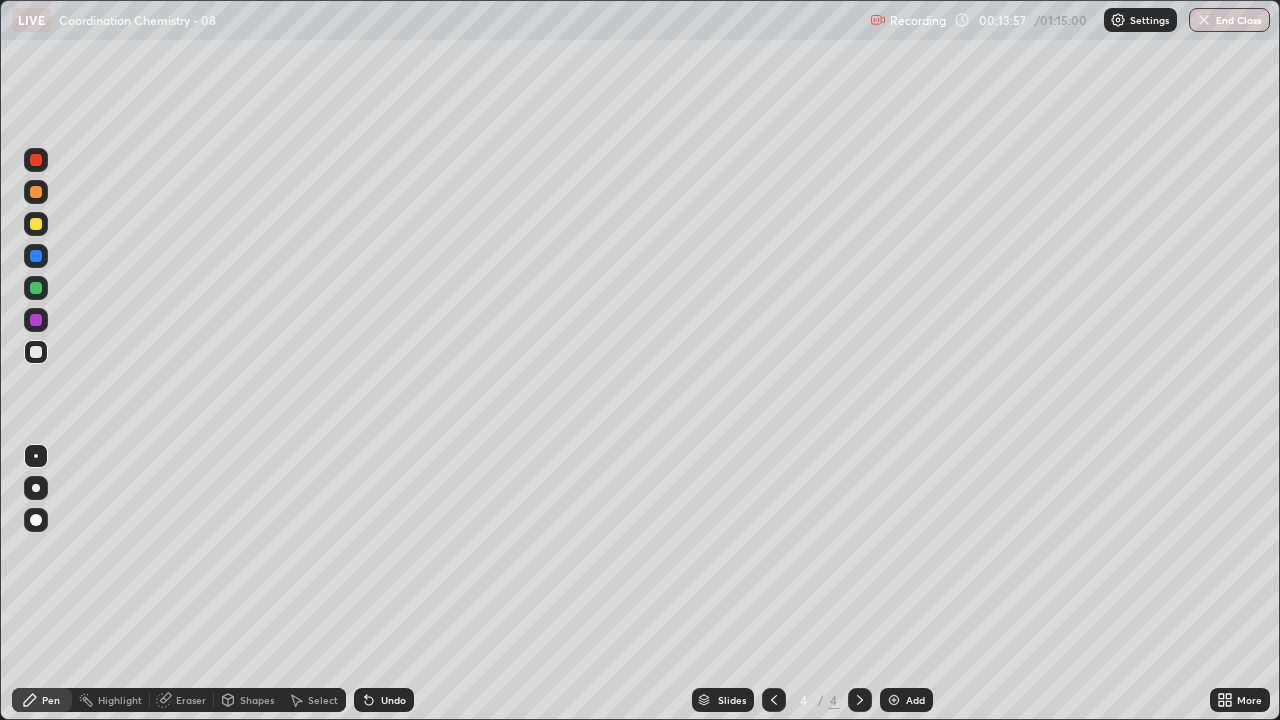 click on "Undo" at bounding box center [393, 700] 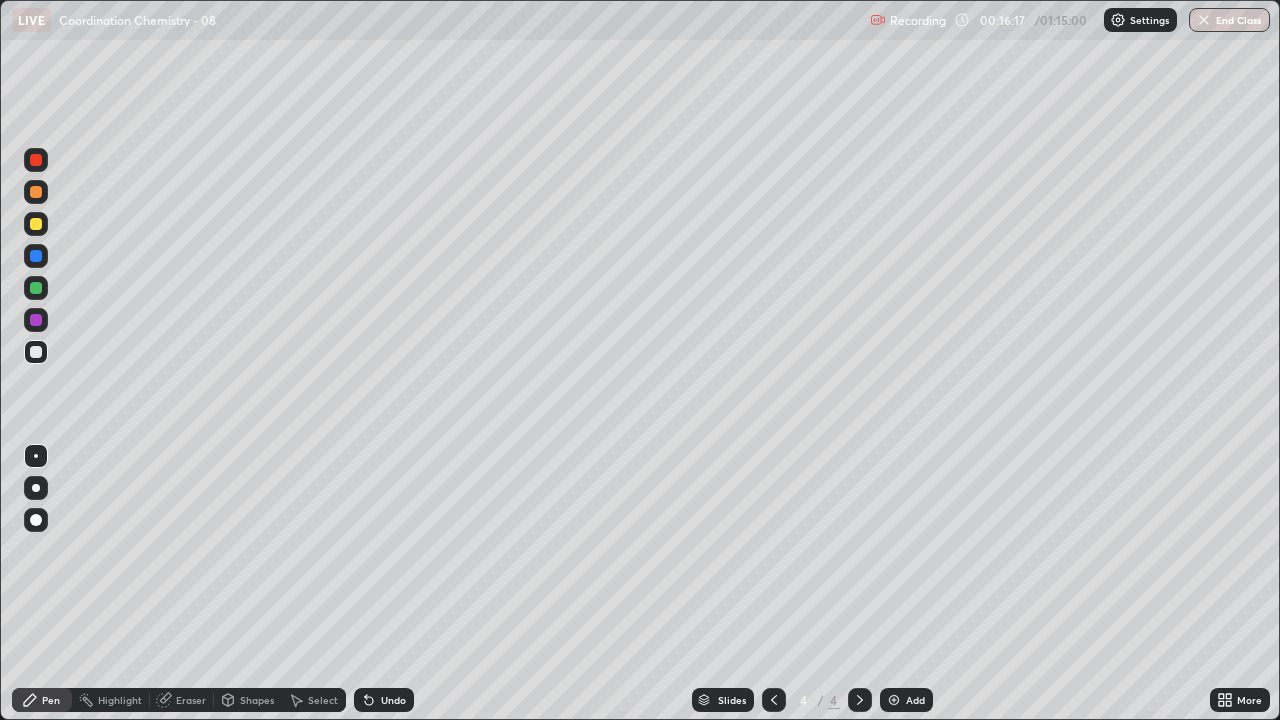 click on "Undo" at bounding box center (384, 700) 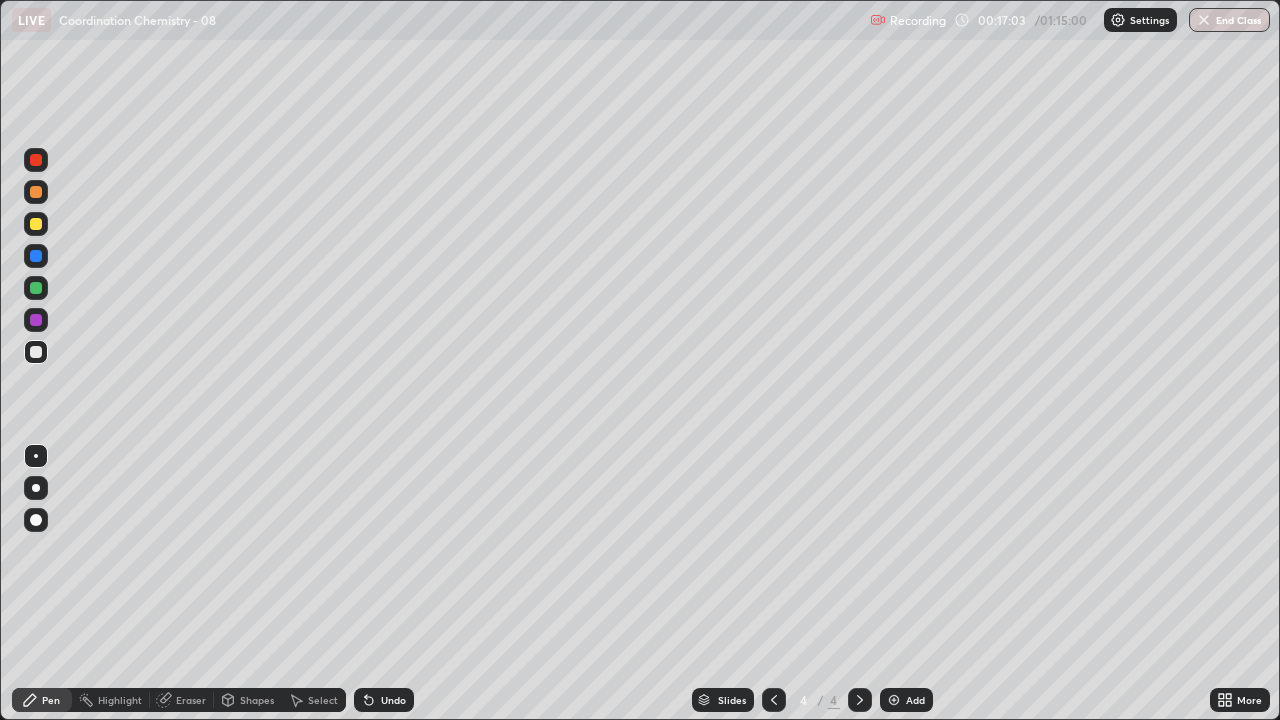 click on "Undo" at bounding box center (393, 700) 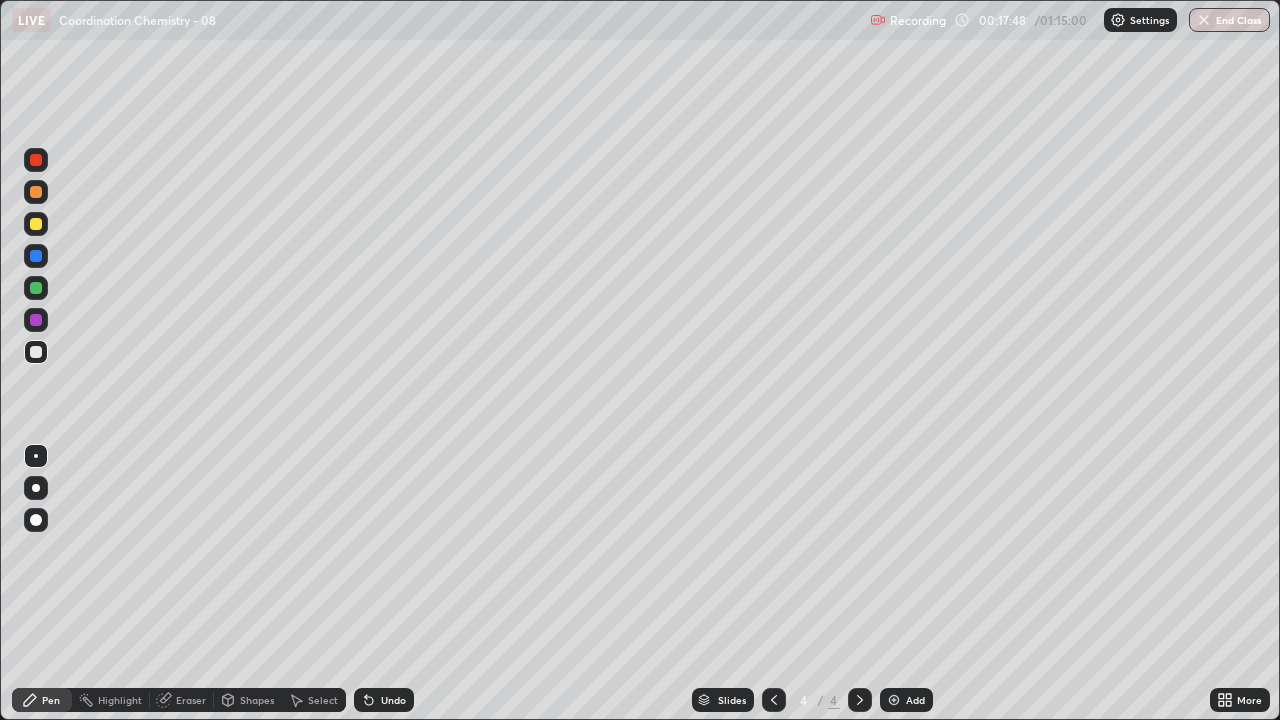 click on "Eraser" at bounding box center (191, 700) 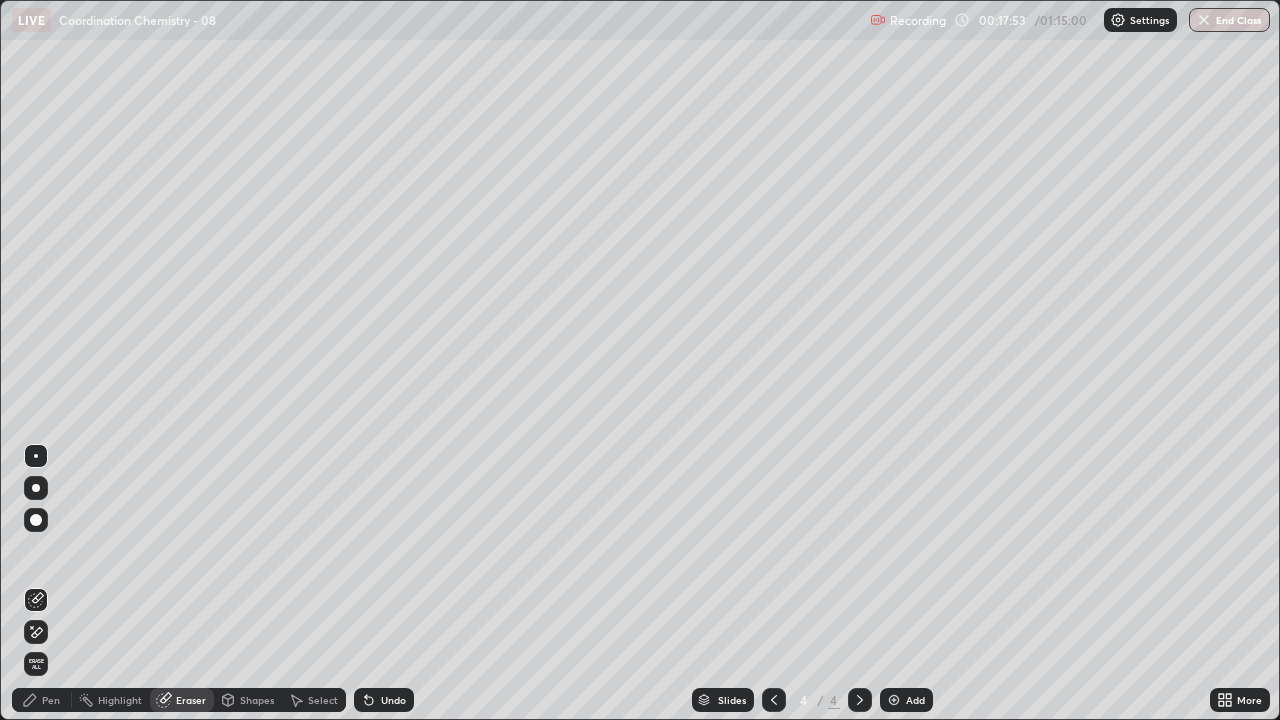 click on "Pen" at bounding box center (51, 700) 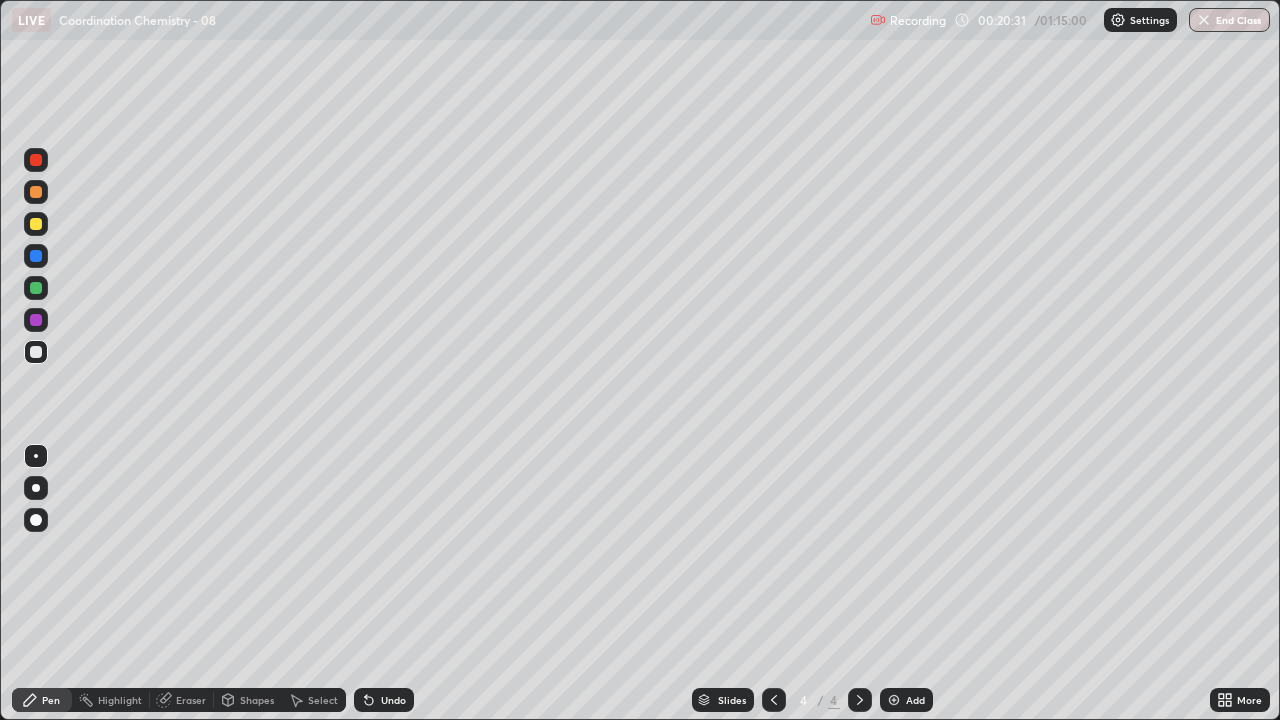 click on "Select" at bounding box center (323, 700) 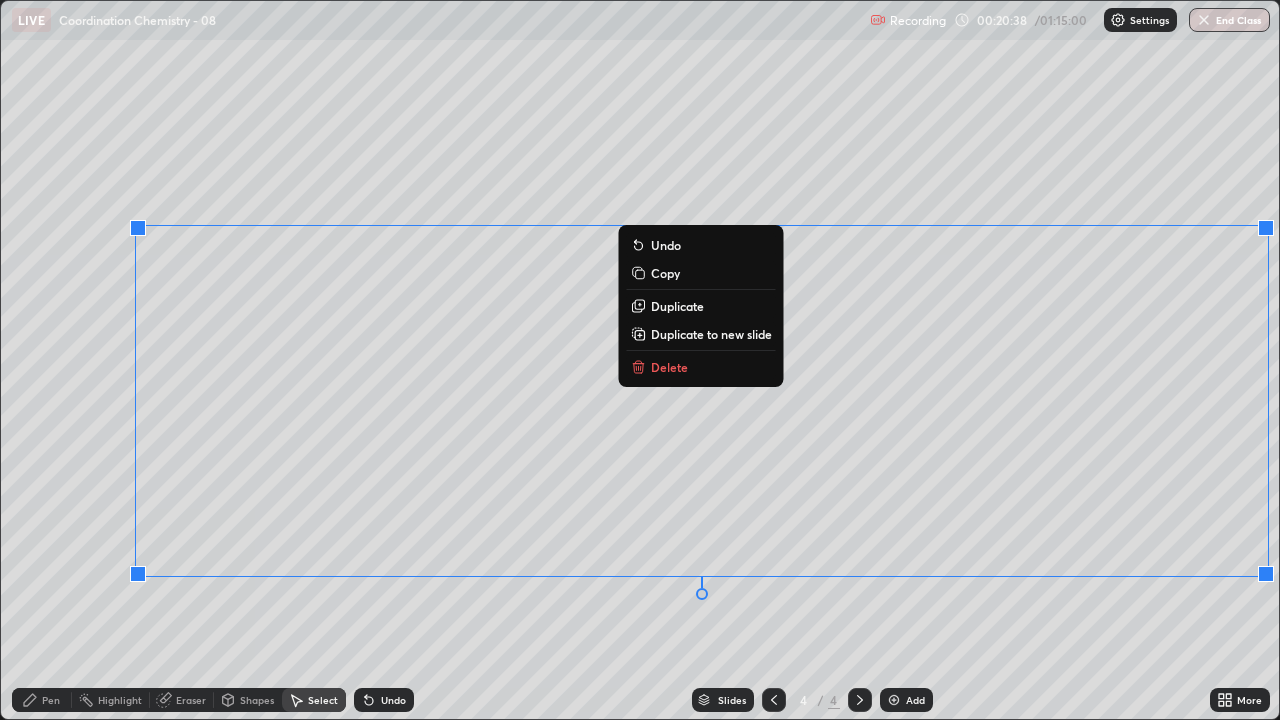 click on "Pen" at bounding box center (51, 700) 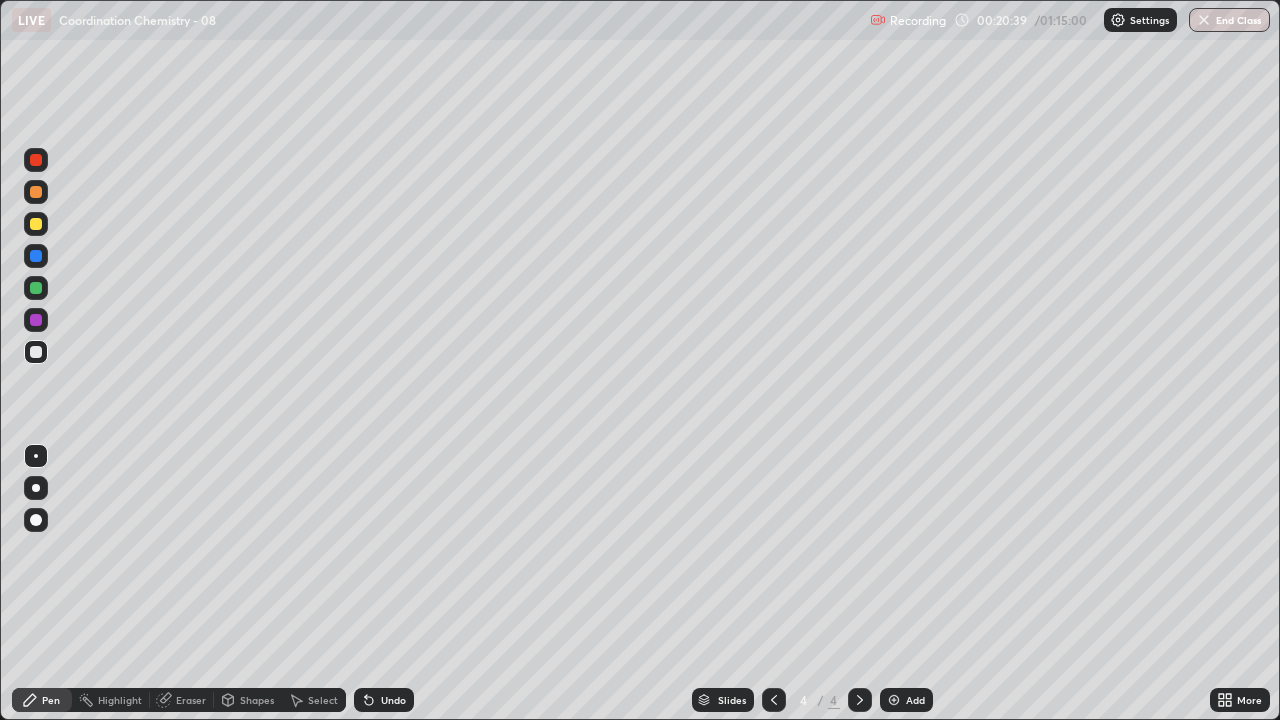 click at bounding box center (894, 700) 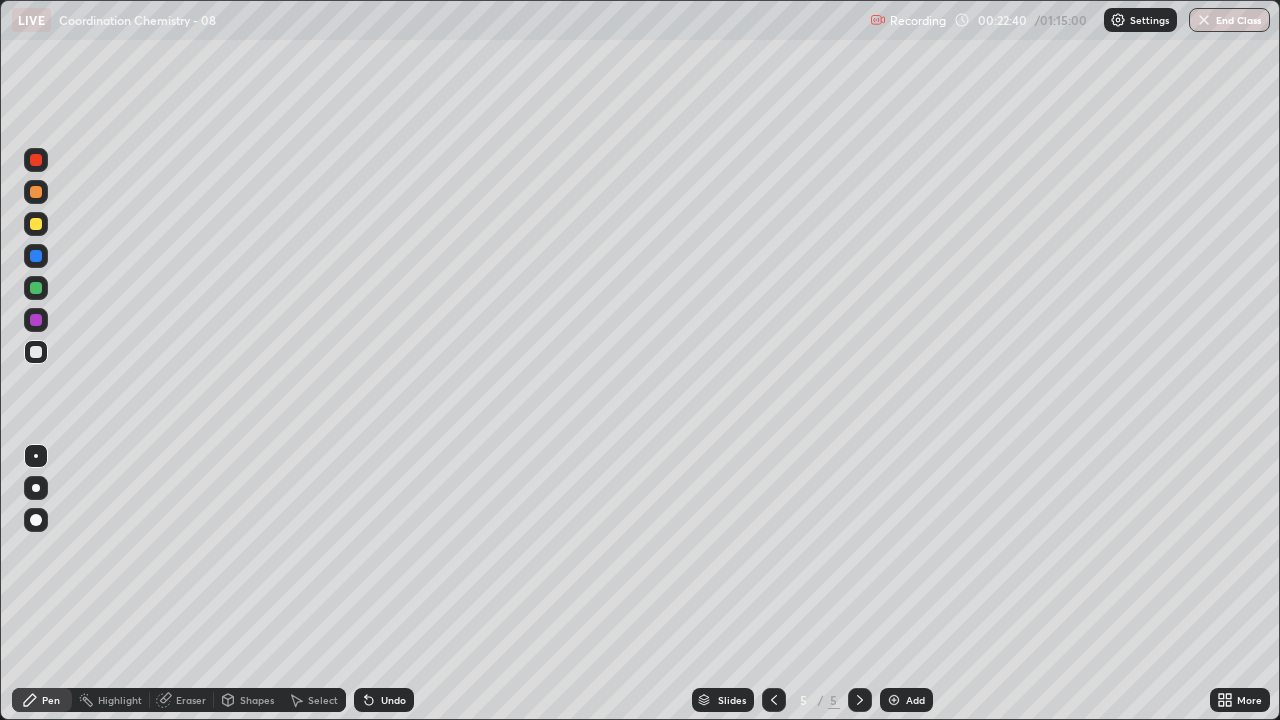 click on "Undo" at bounding box center [393, 700] 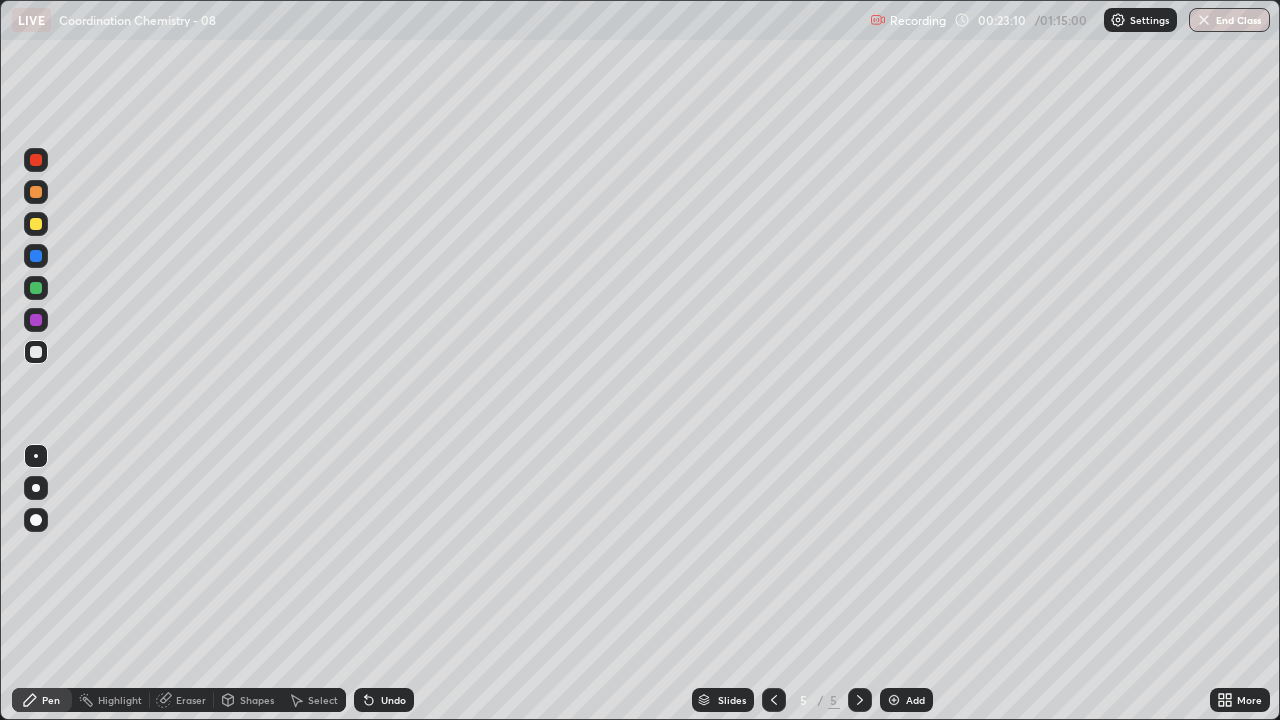 click on "Eraser" at bounding box center (191, 700) 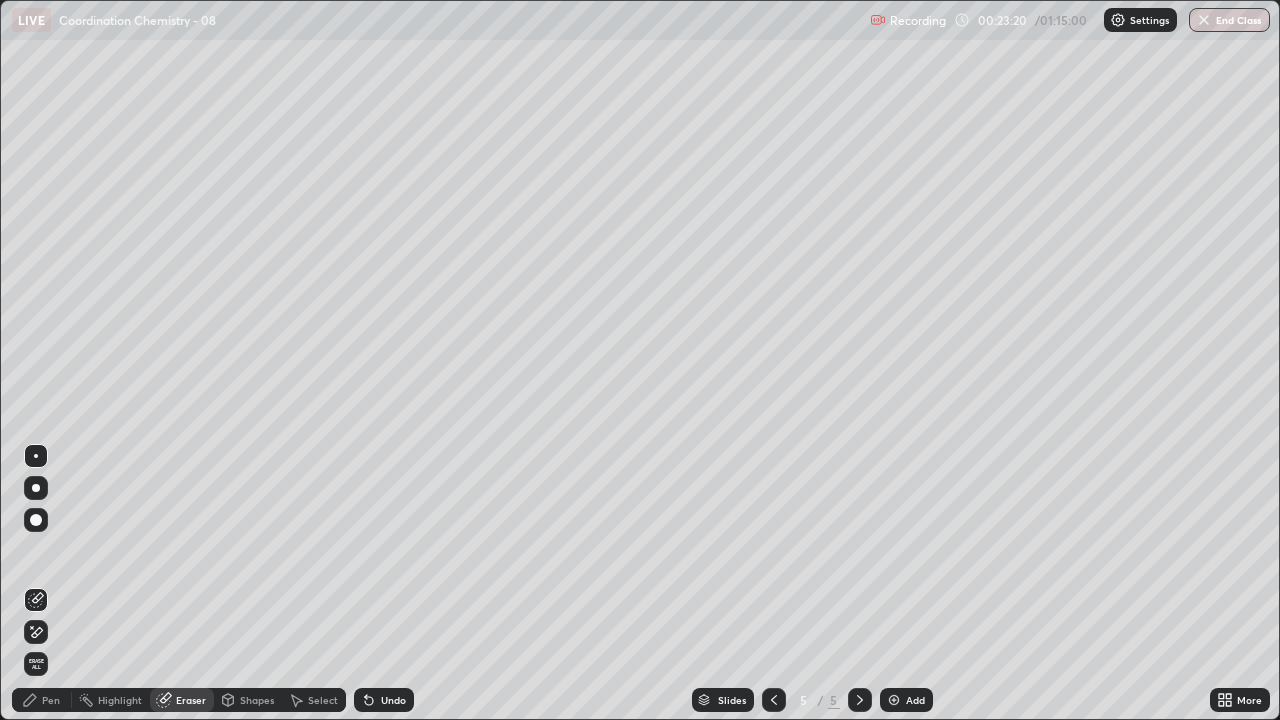 click on "Pen" at bounding box center (42, 700) 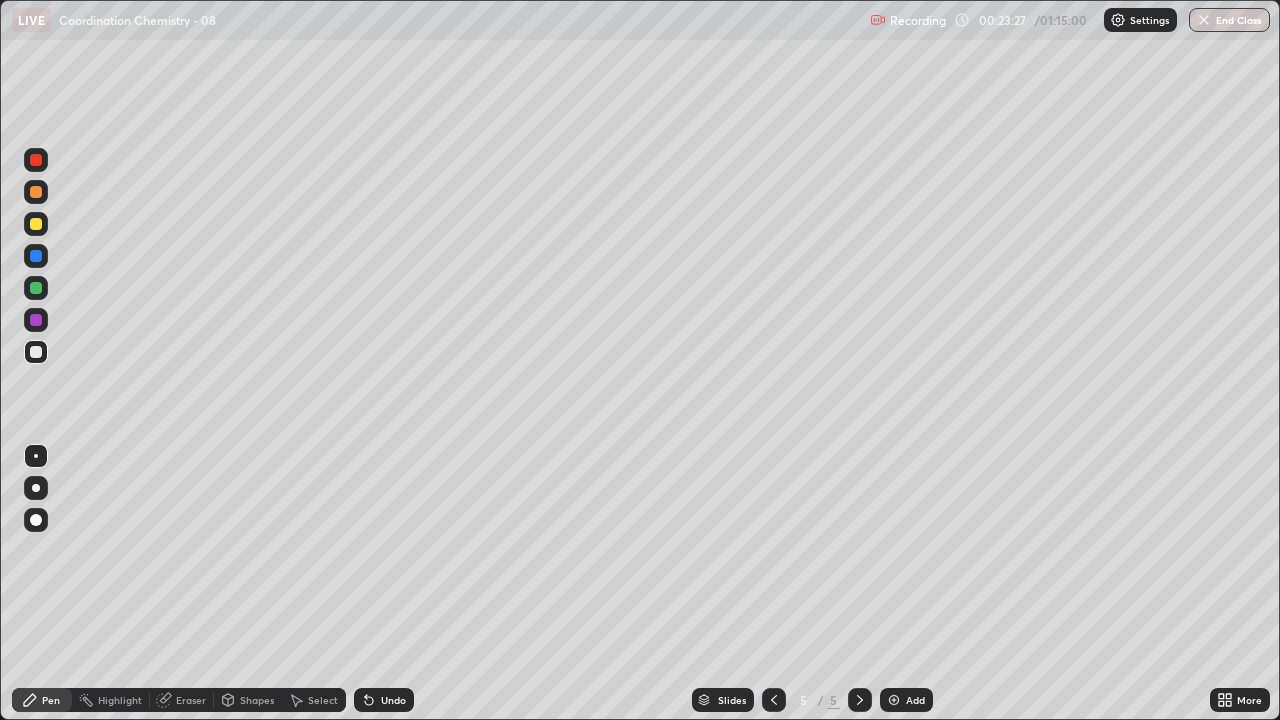 click on "Eraser" at bounding box center [191, 700] 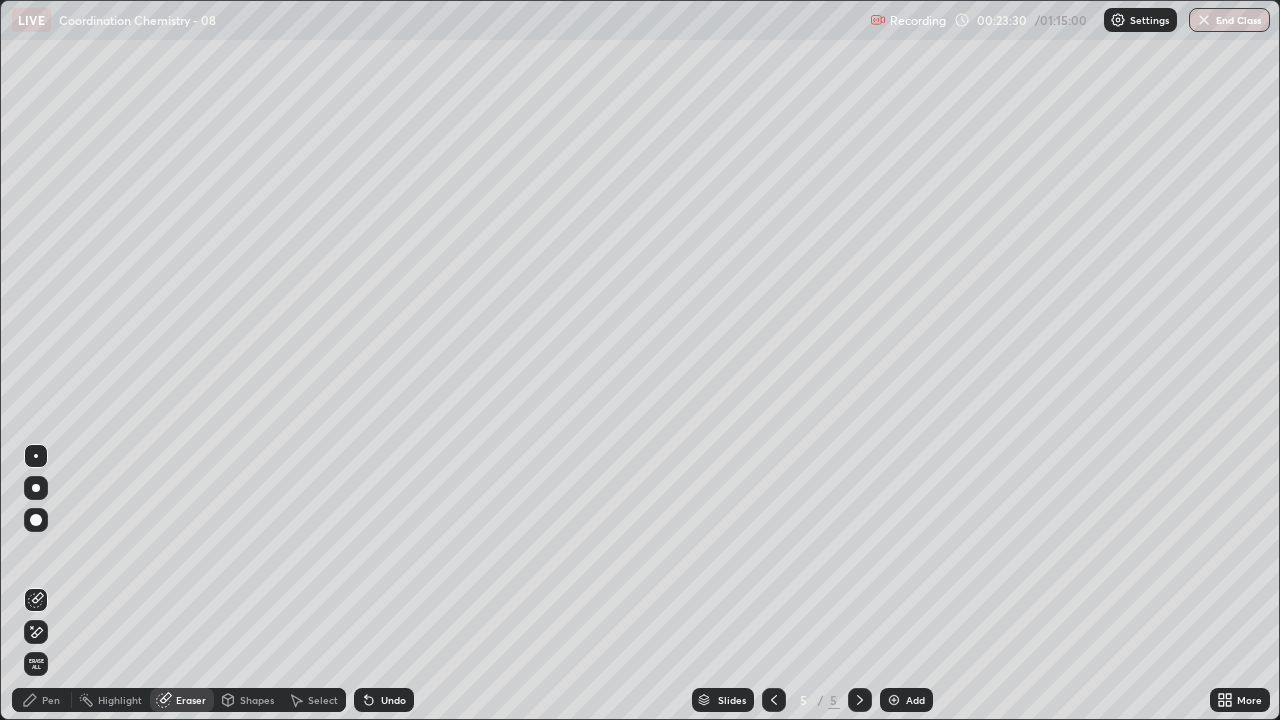 click on "Pen" at bounding box center (51, 700) 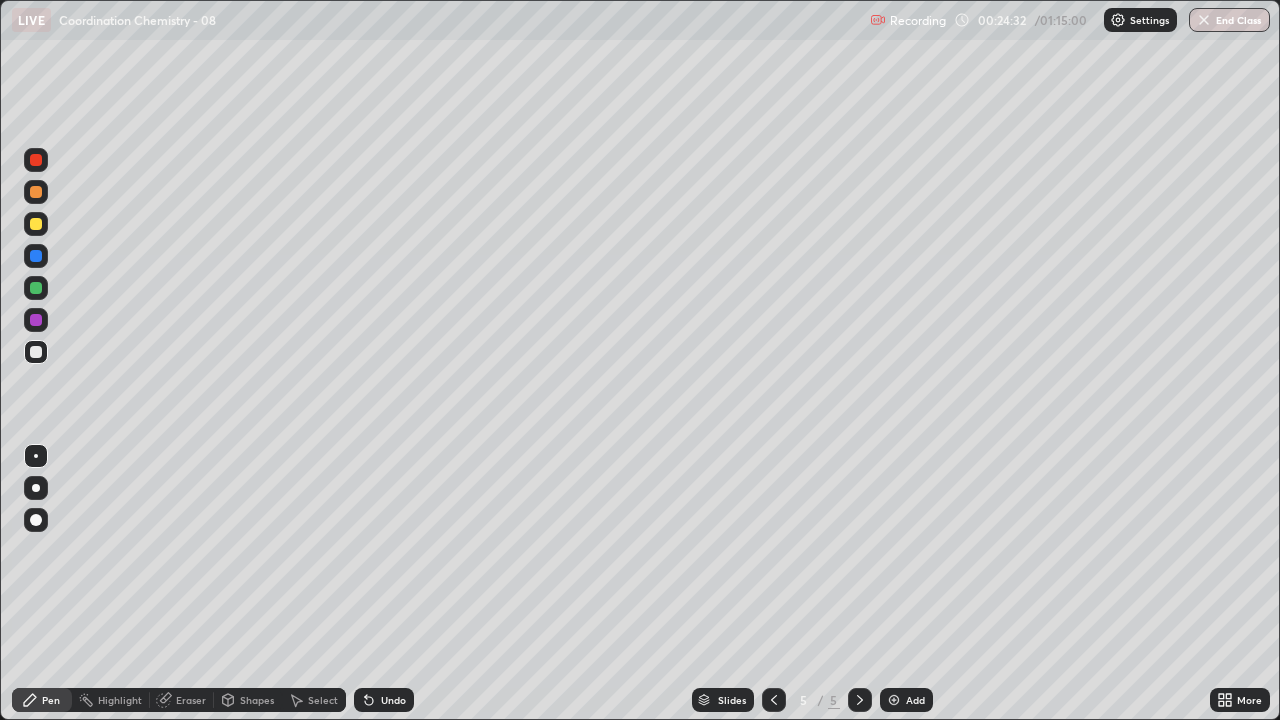 click on "Undo" at bounding box center [393, 700] 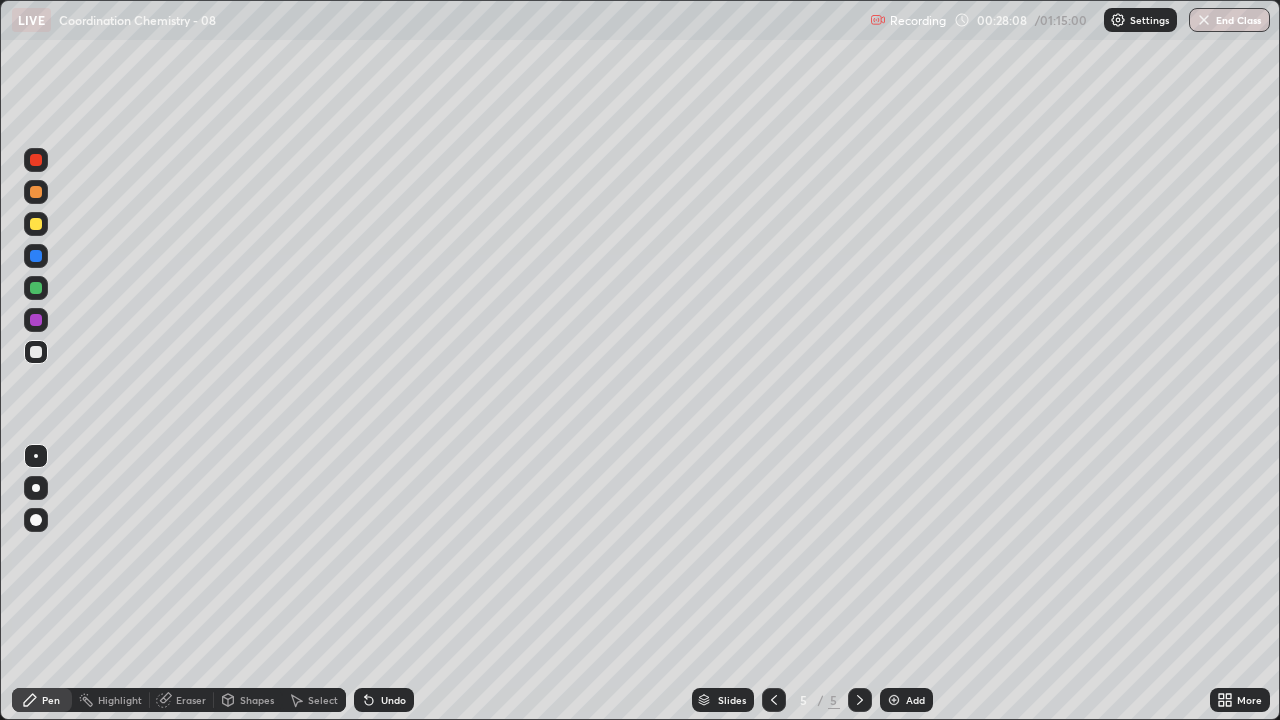 click on "Undo" at bounding box center [393, 700] 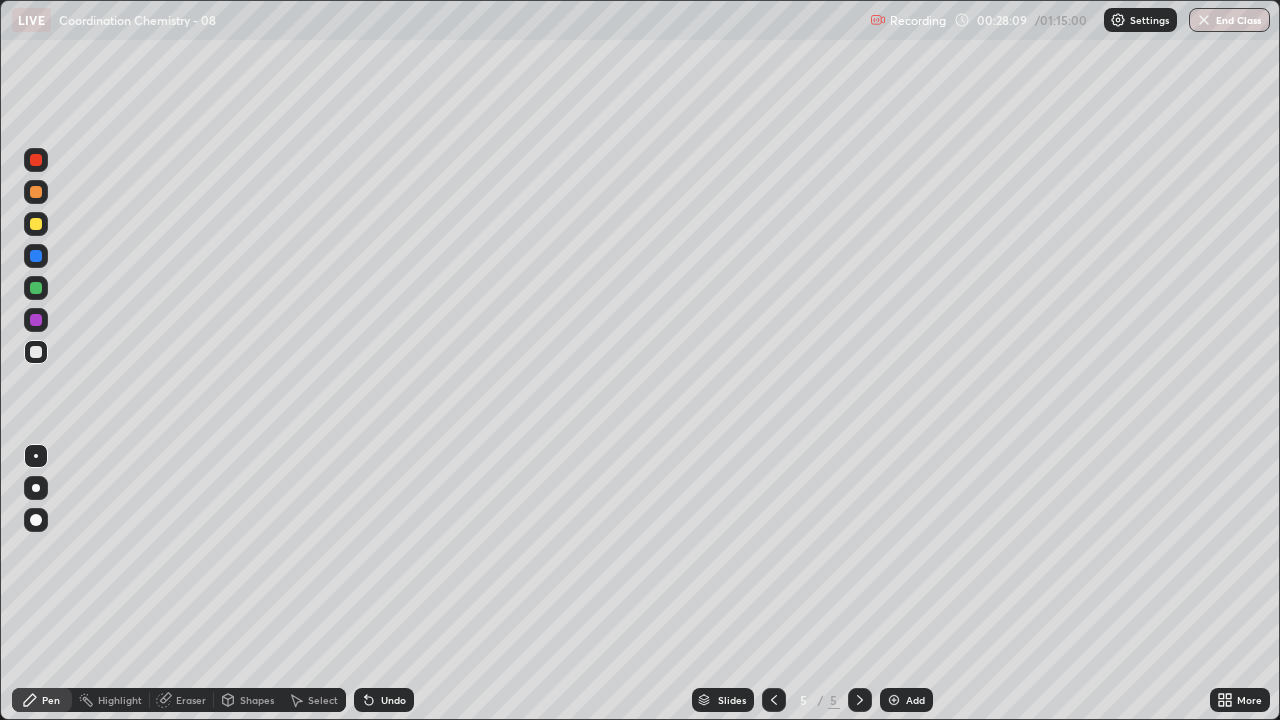 click on "Undo" at bounding box center [393, 700] 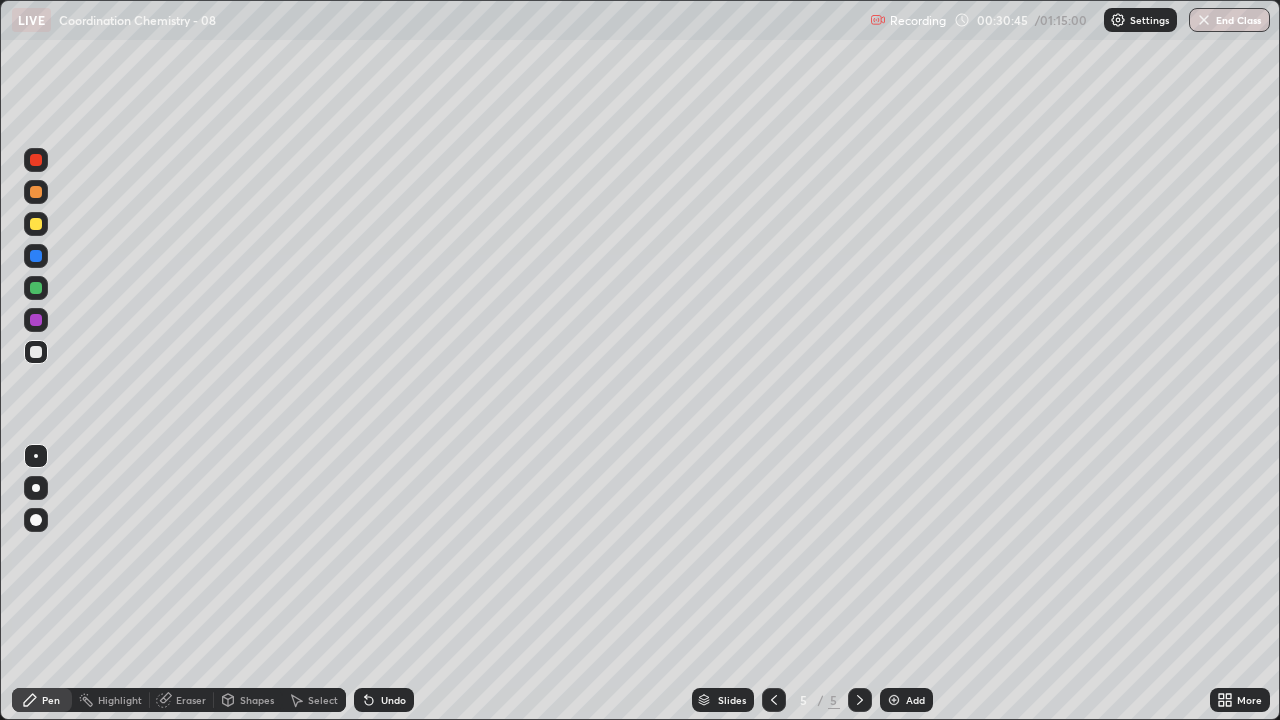 click at bounding box center (894, 700) 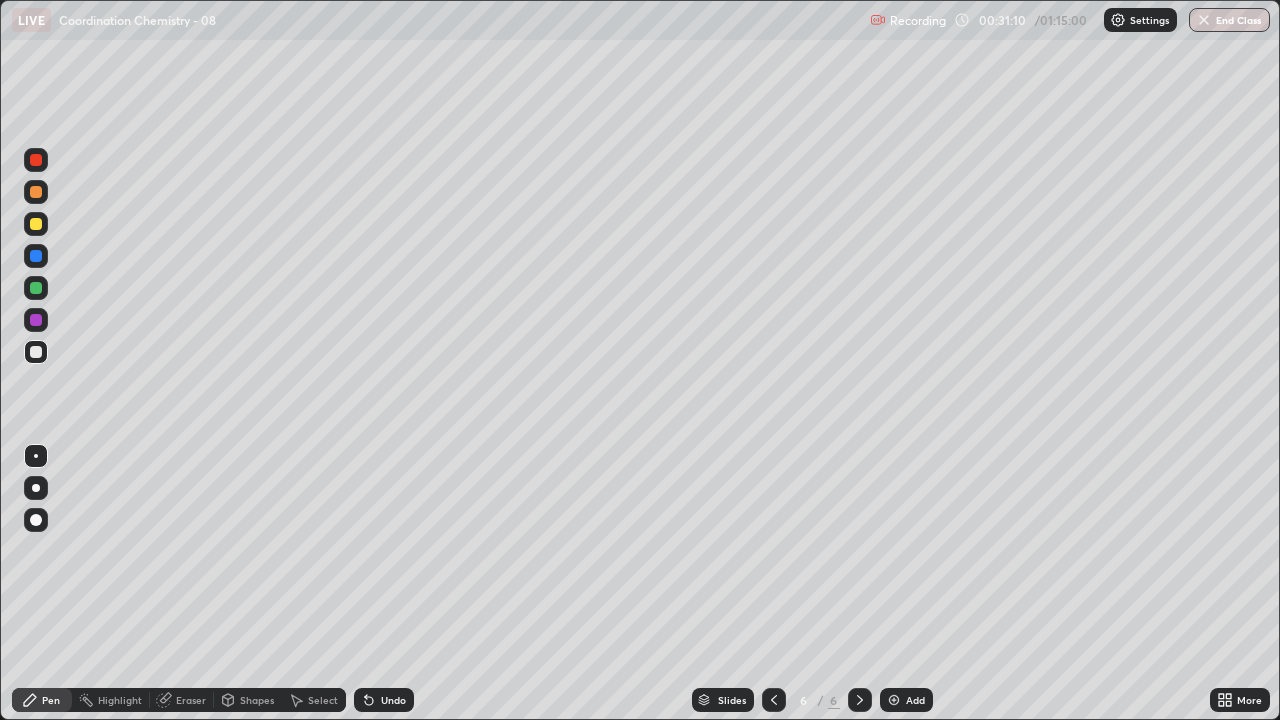click 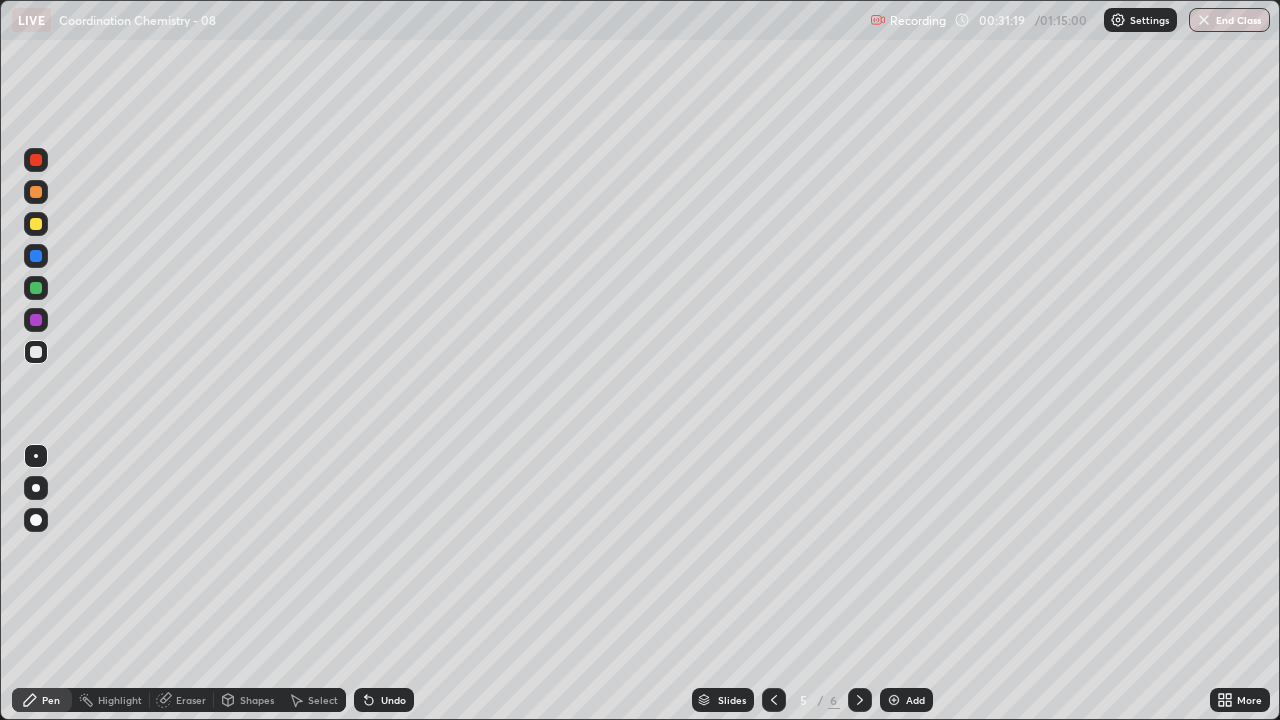 click at bounding box center (860, 700) 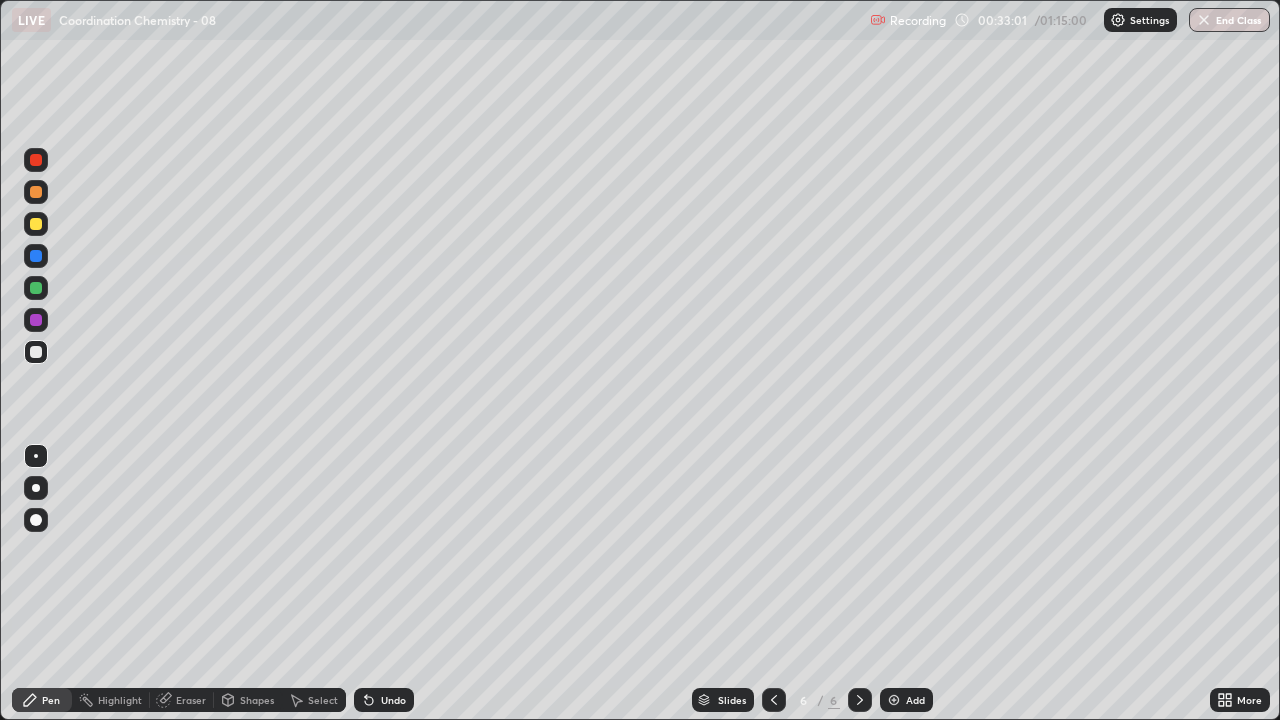 click on "Undo" at bounding box center [393, 700] 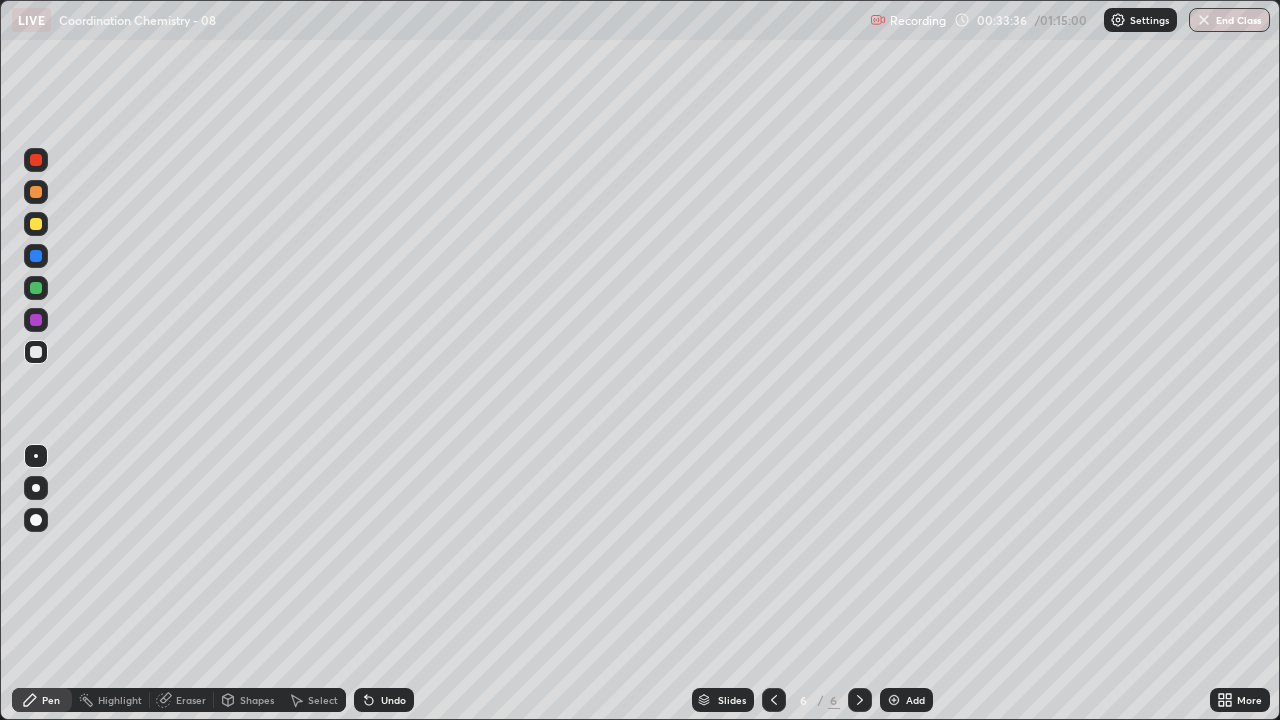 click at bounding box center [774, 700] 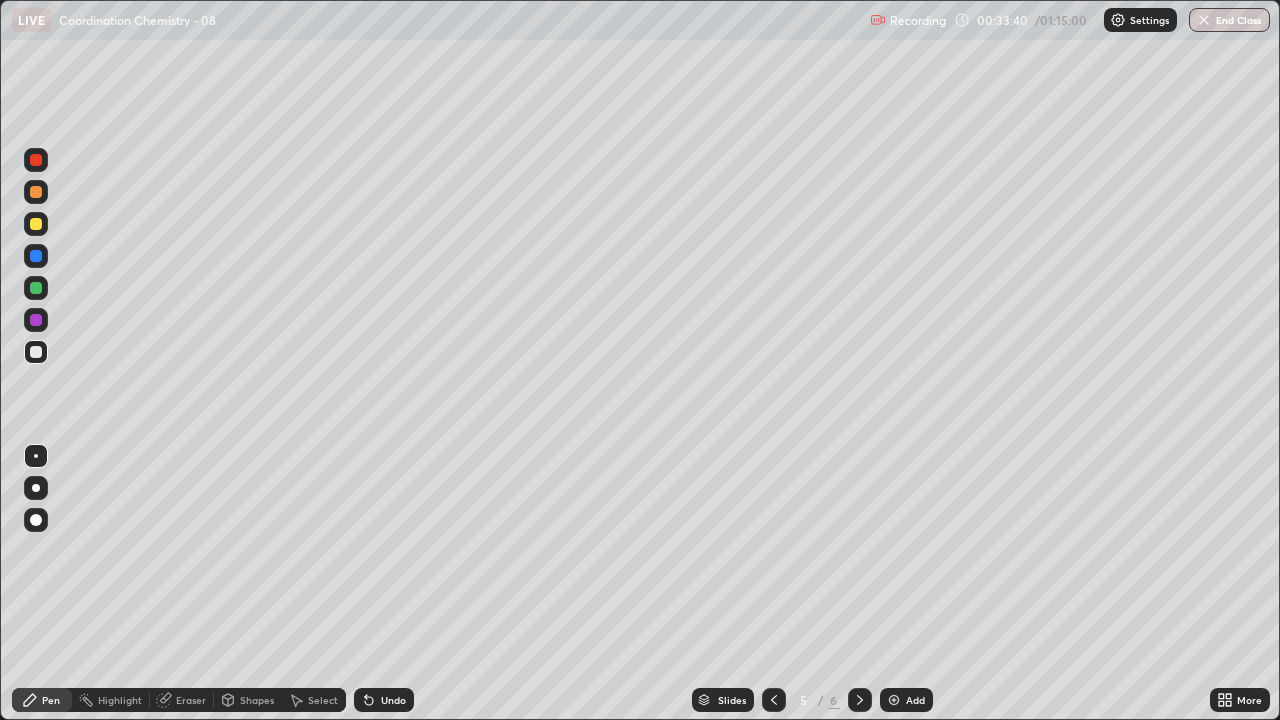 click 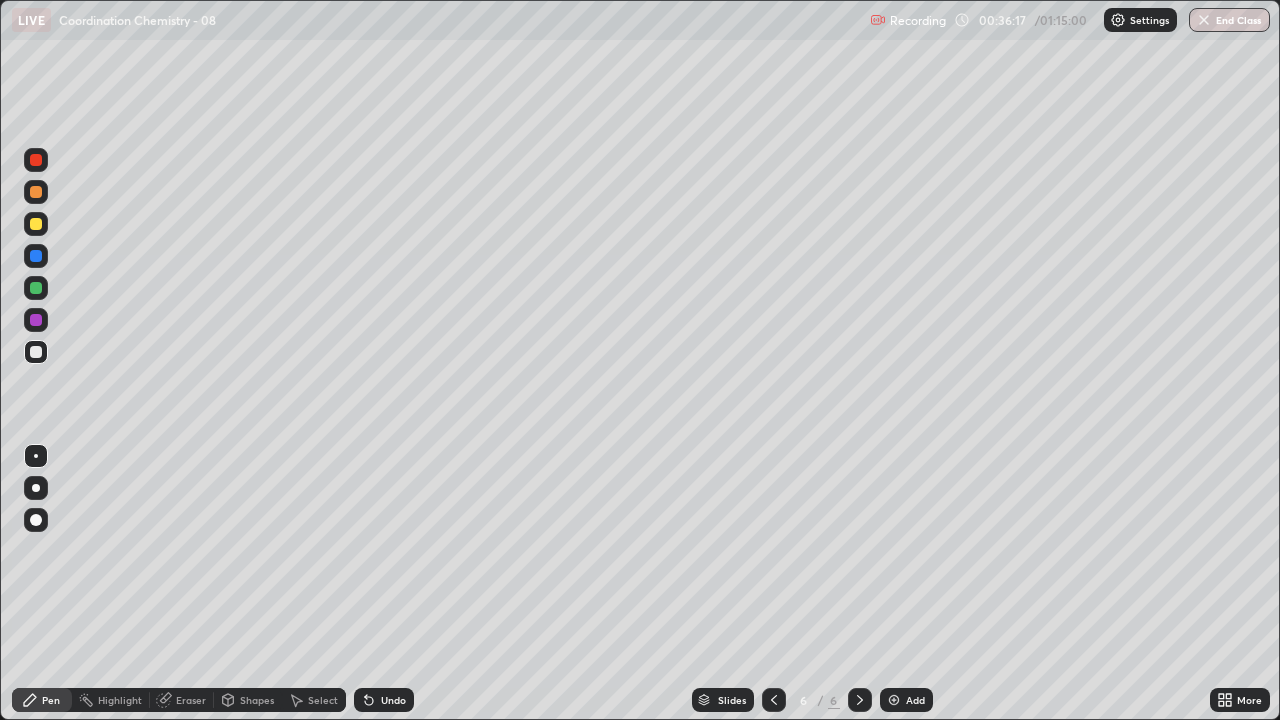 click 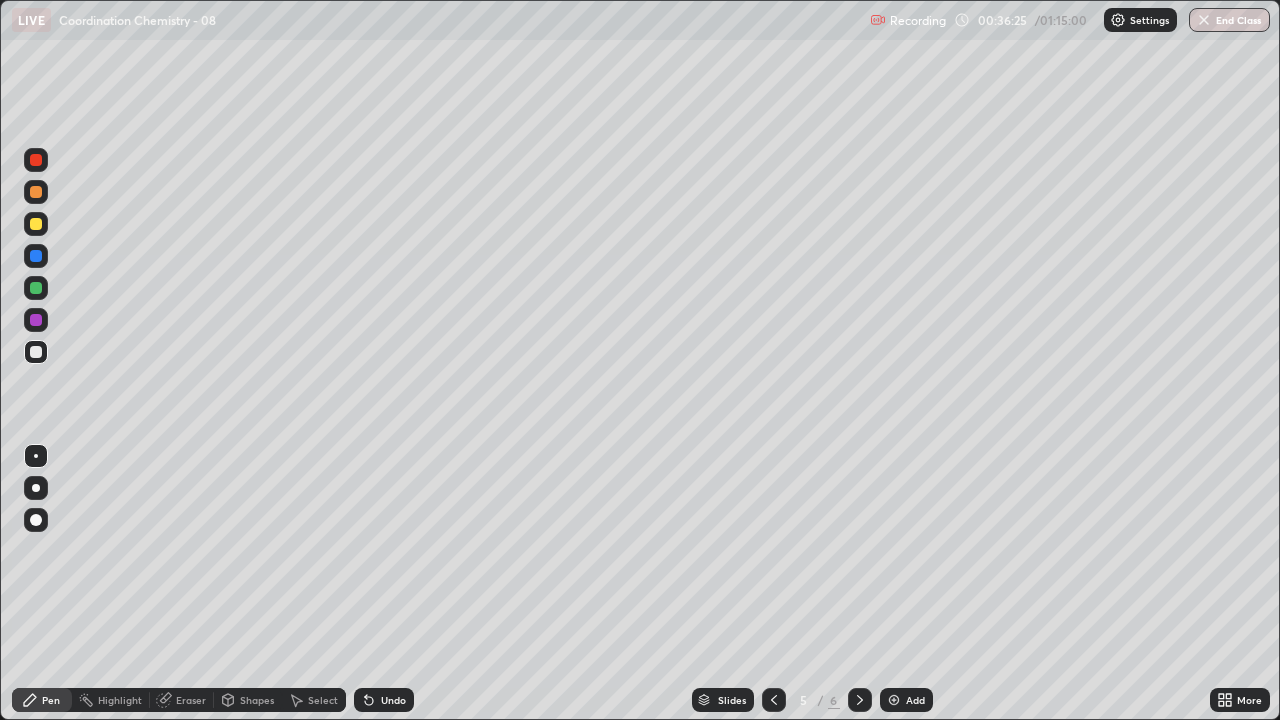 click 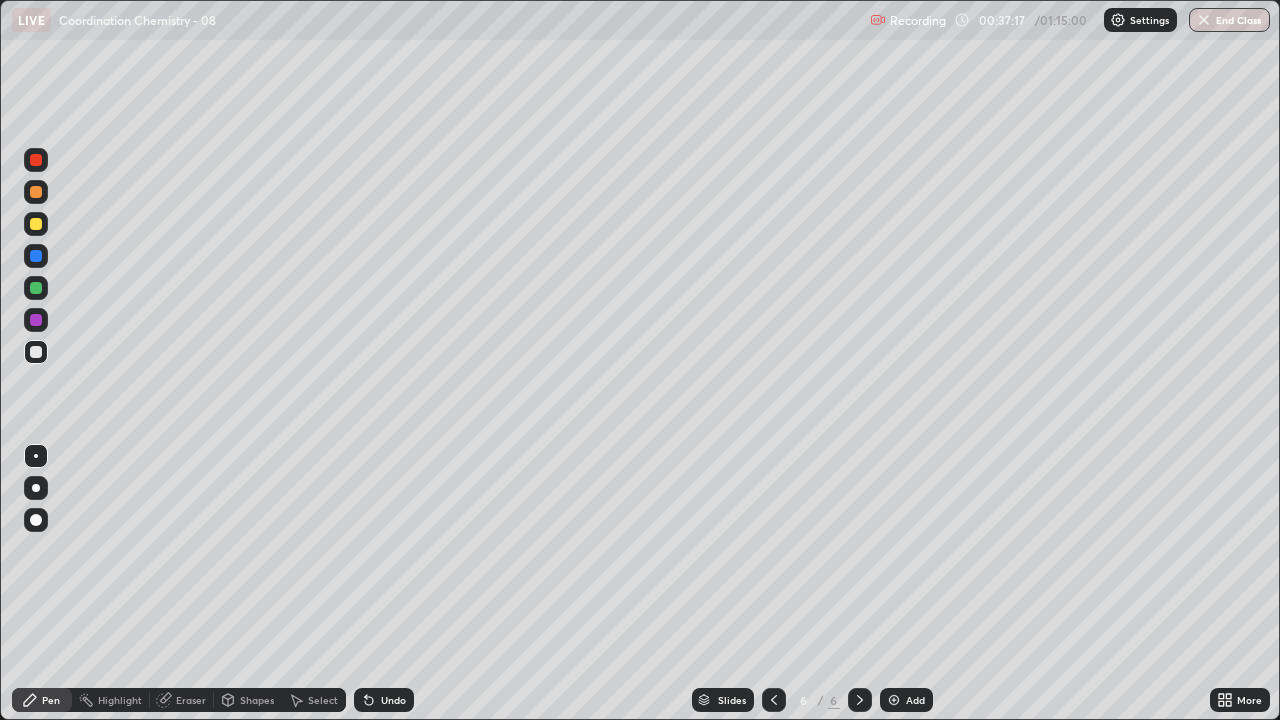 click at bounding box center (894, 700) 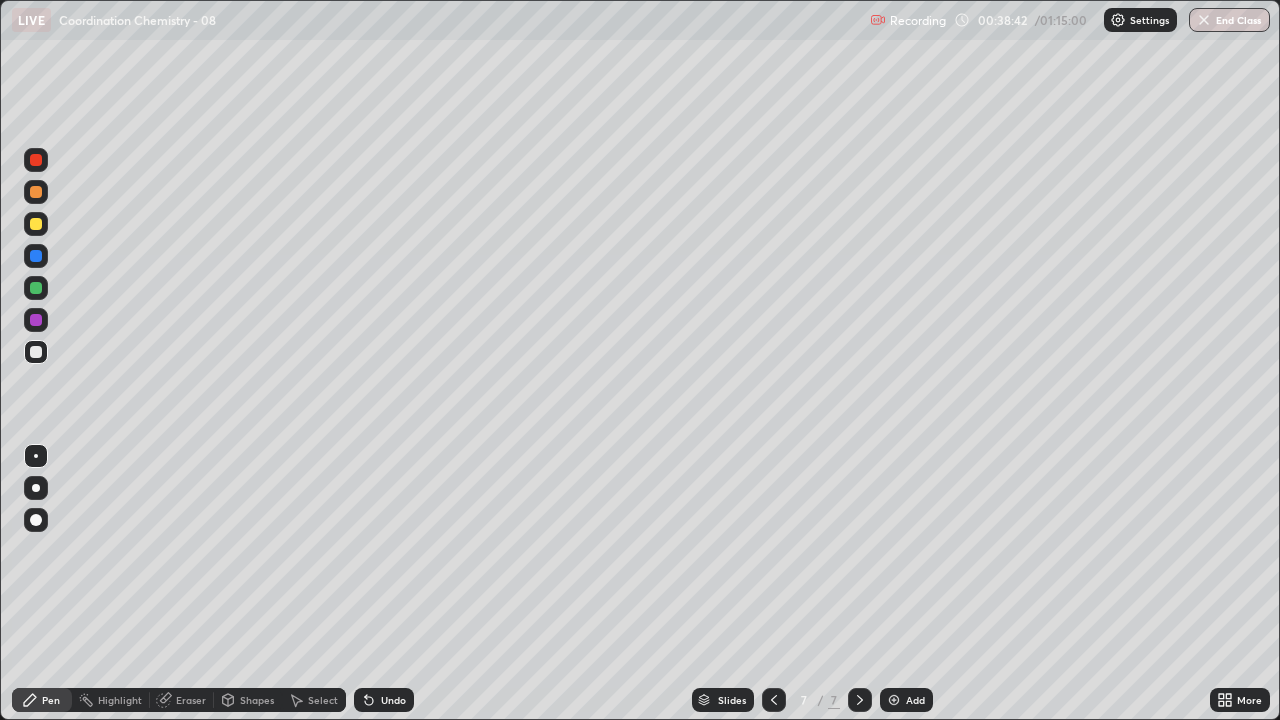click on "Eraser" at bounding box center [191, 700] 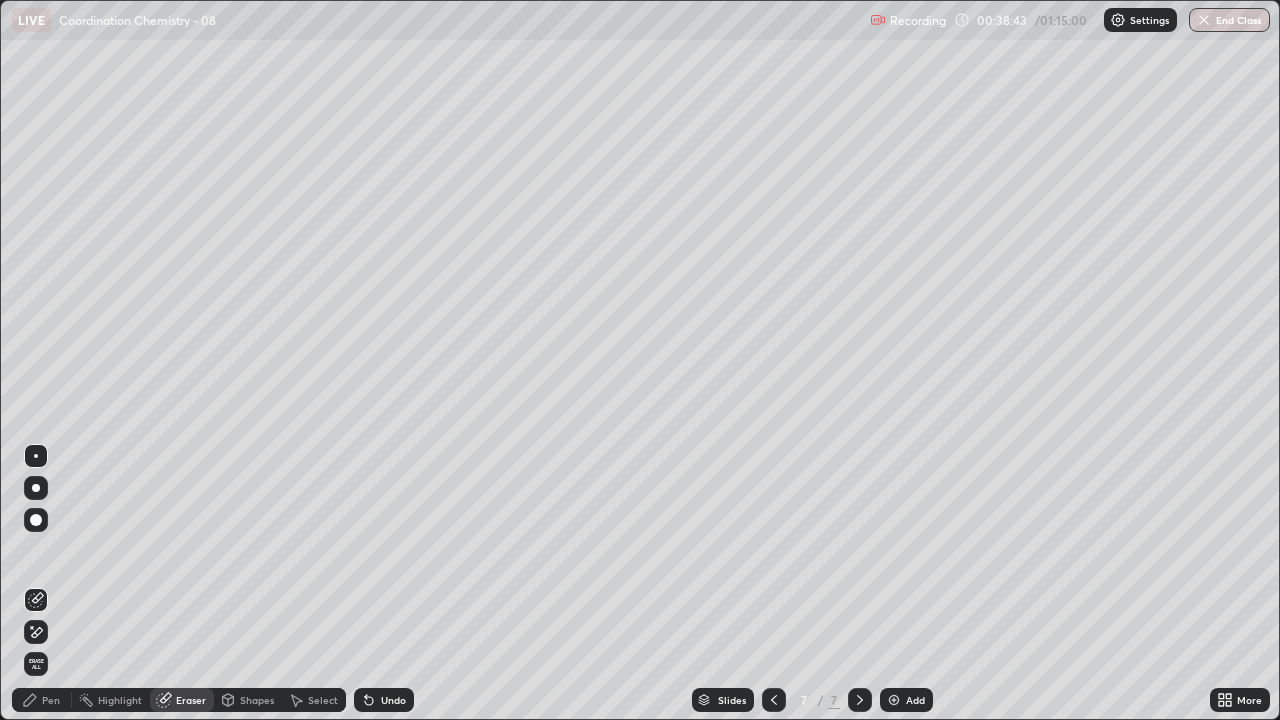click on "Erase all" at bounding box center [36, 664] 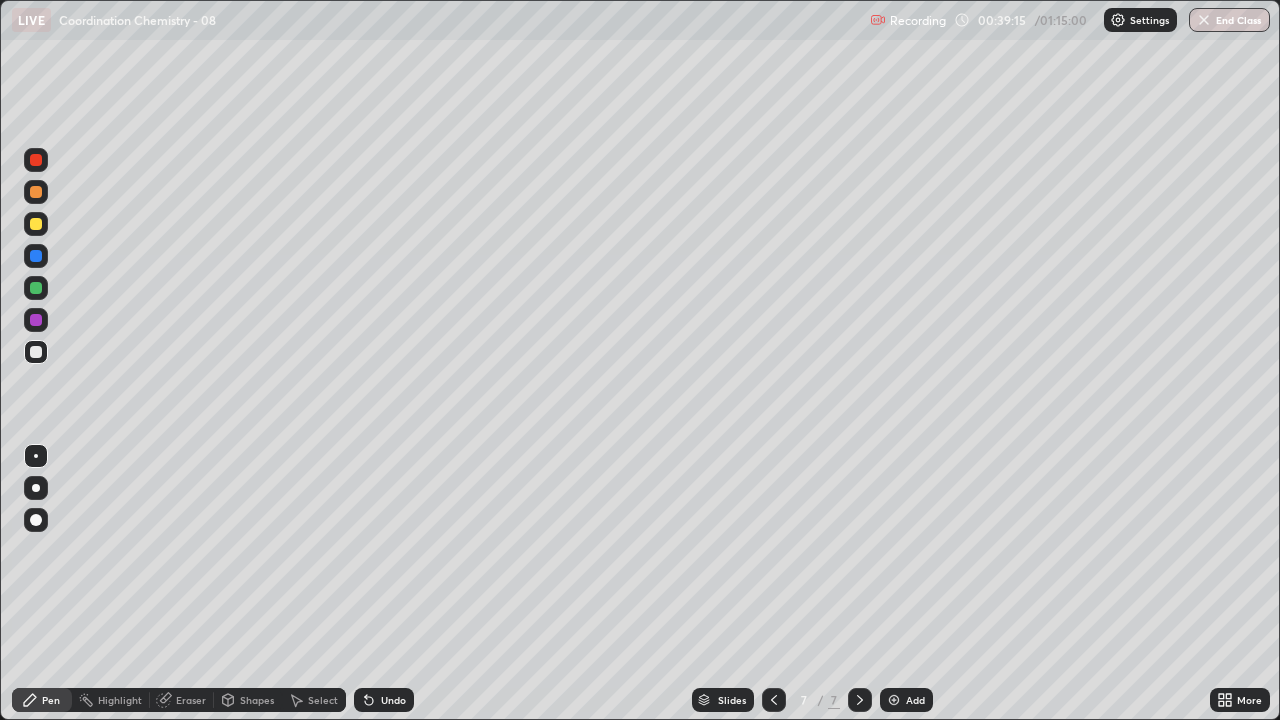 click at bounding box center [36, 224] 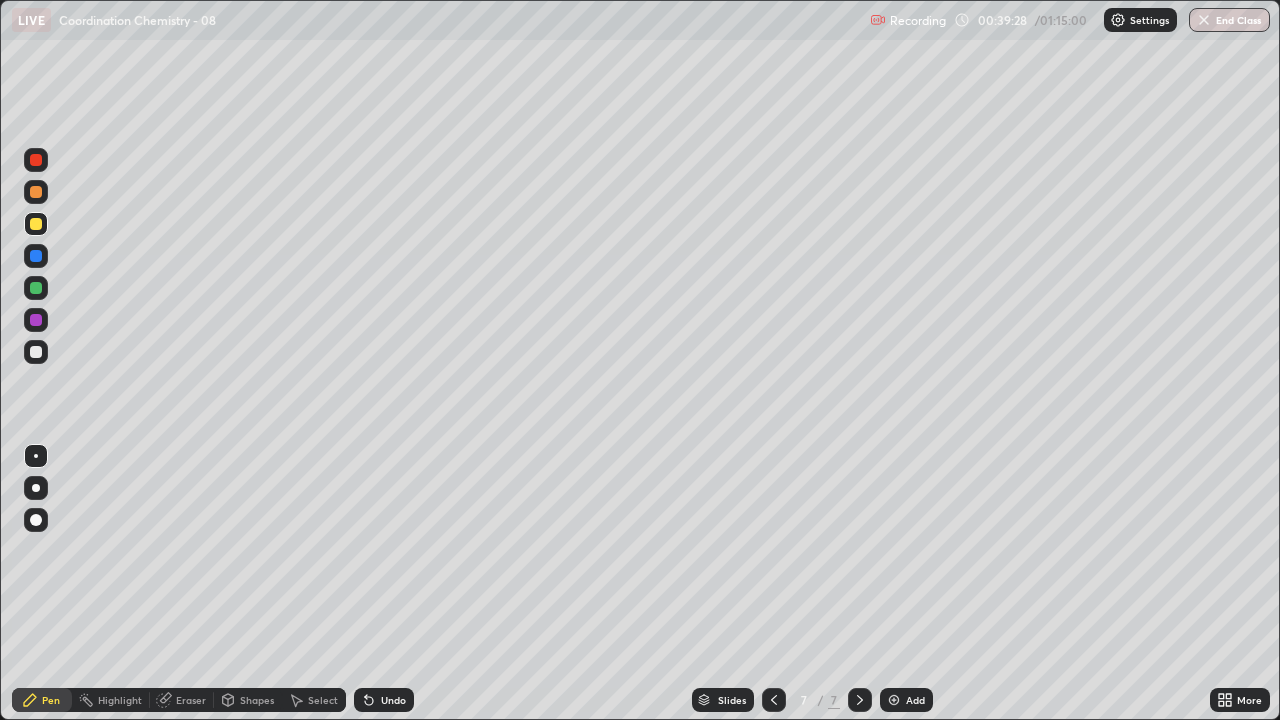 click at bounding box center (36, 160) 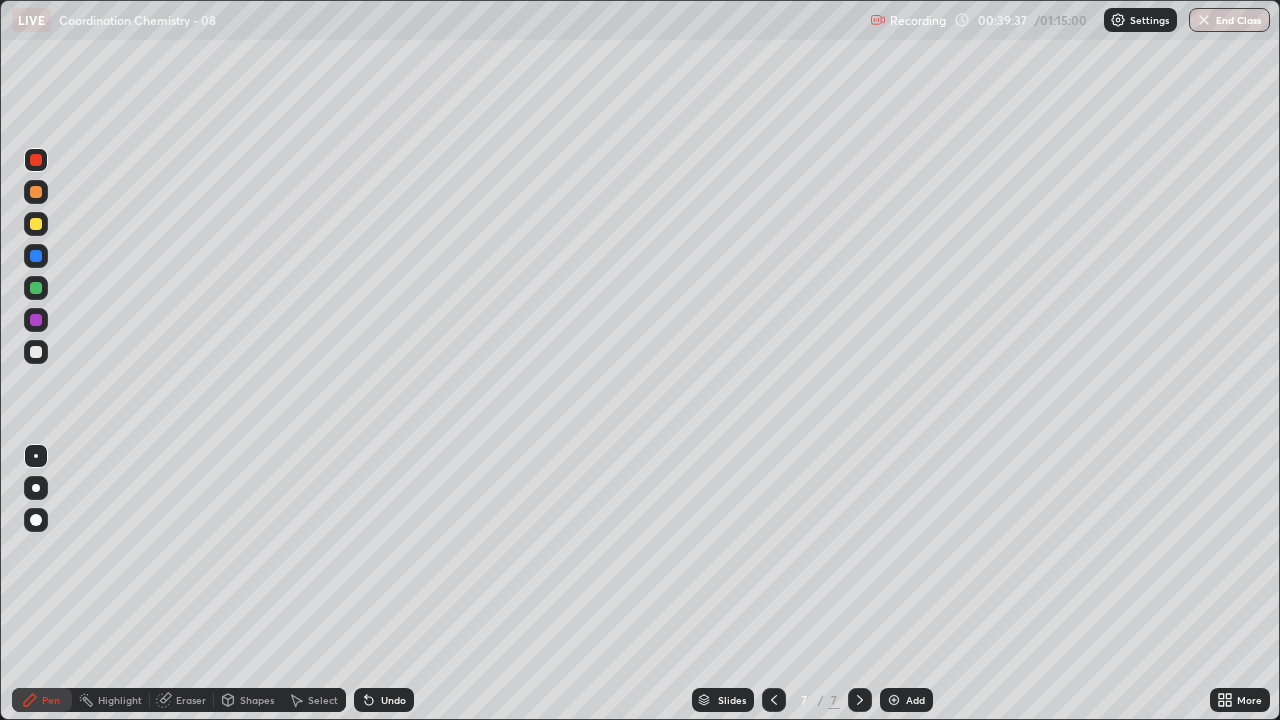 click on "Undo" at bounding box center (393, 700) 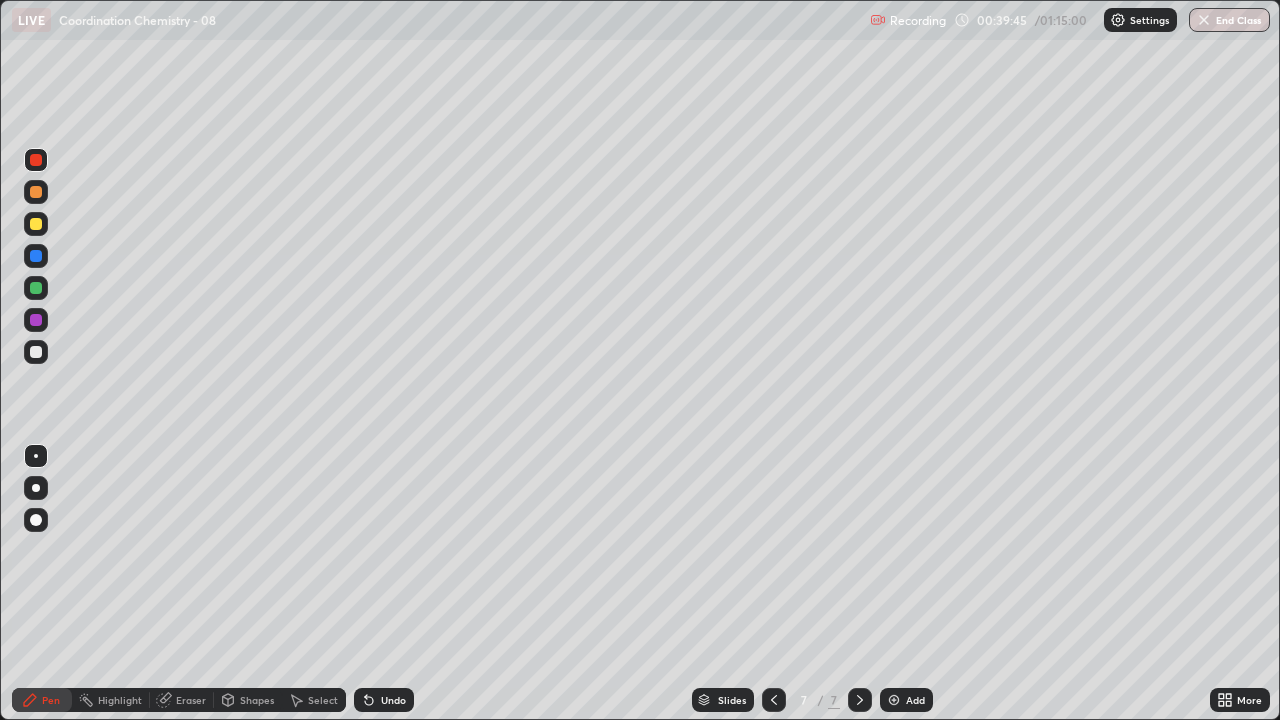 click on "Undo" at bounding box center [393, 700] 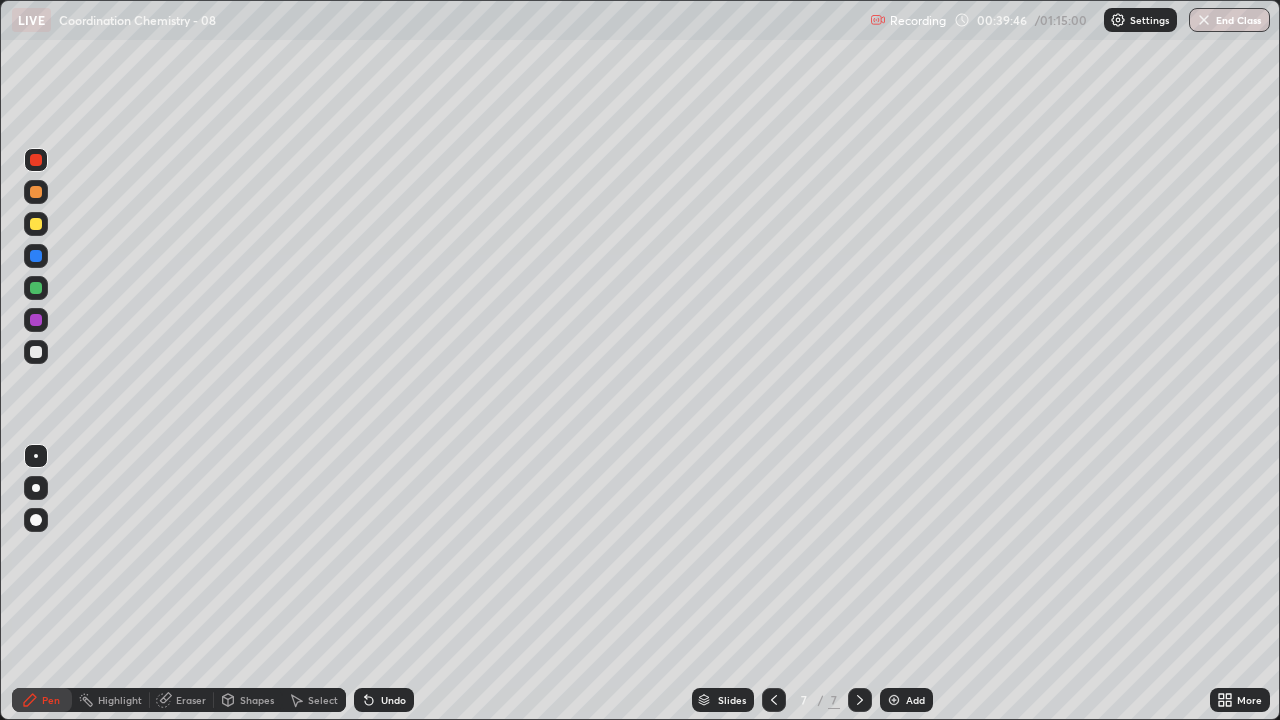 click on "Undo" at bounding box center (393, 700) 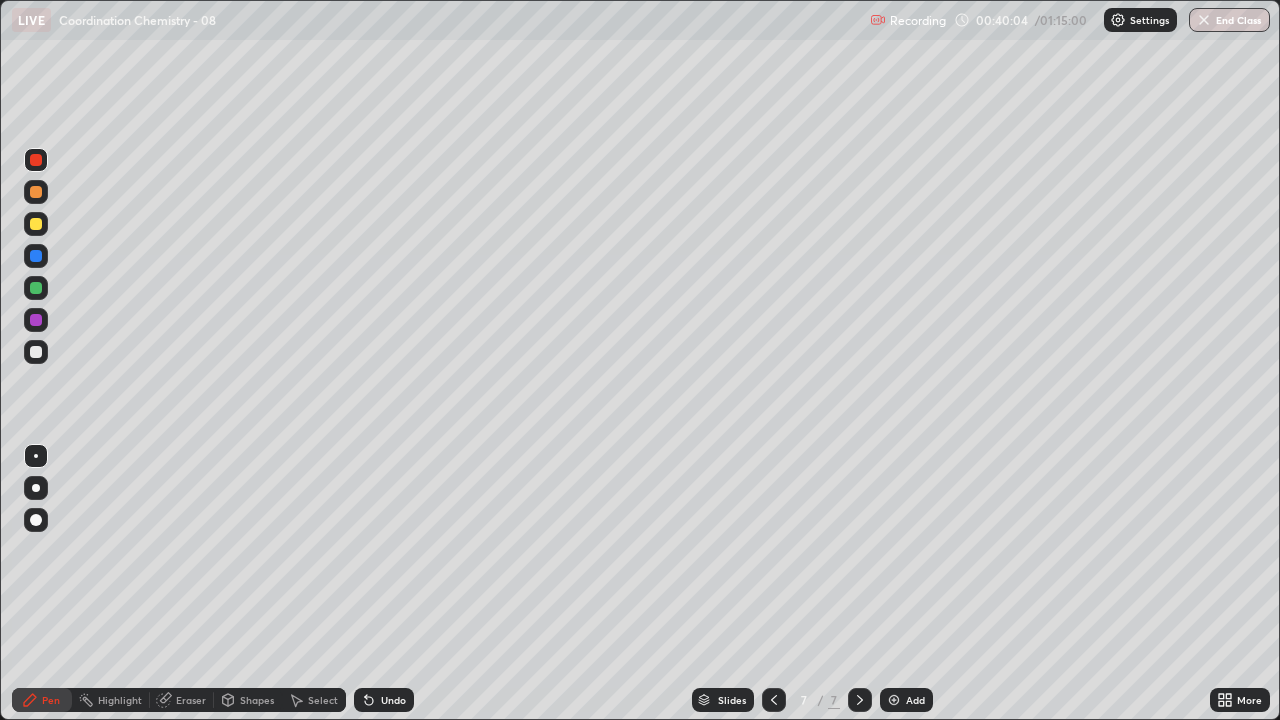 click at bounding box center [36, 224] 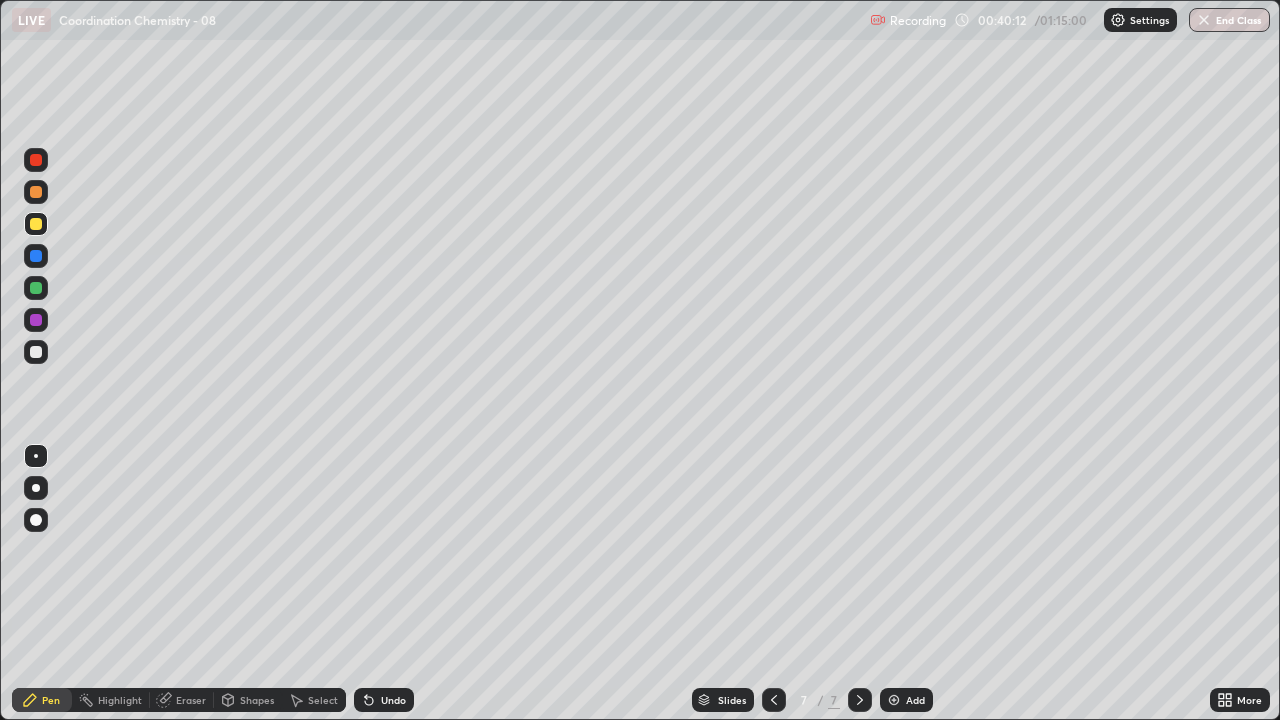 click at bounding box center (36, 288) 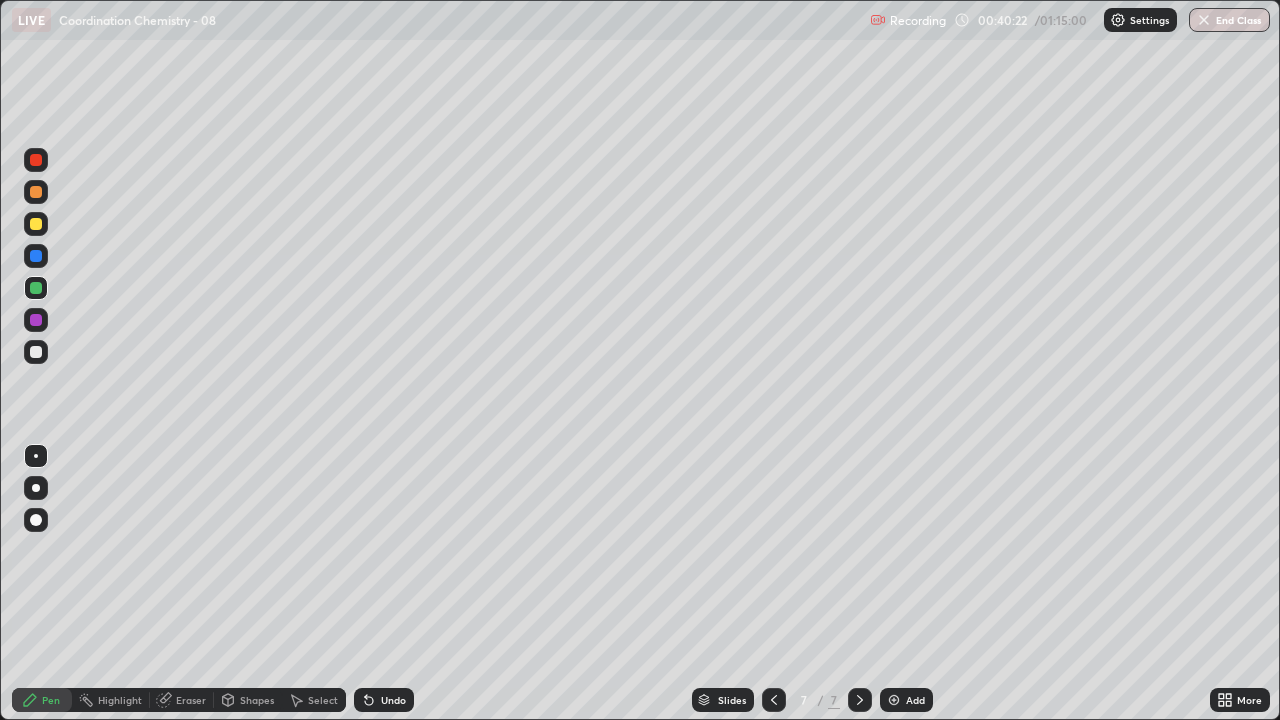 click at bounding box center (36, 352) 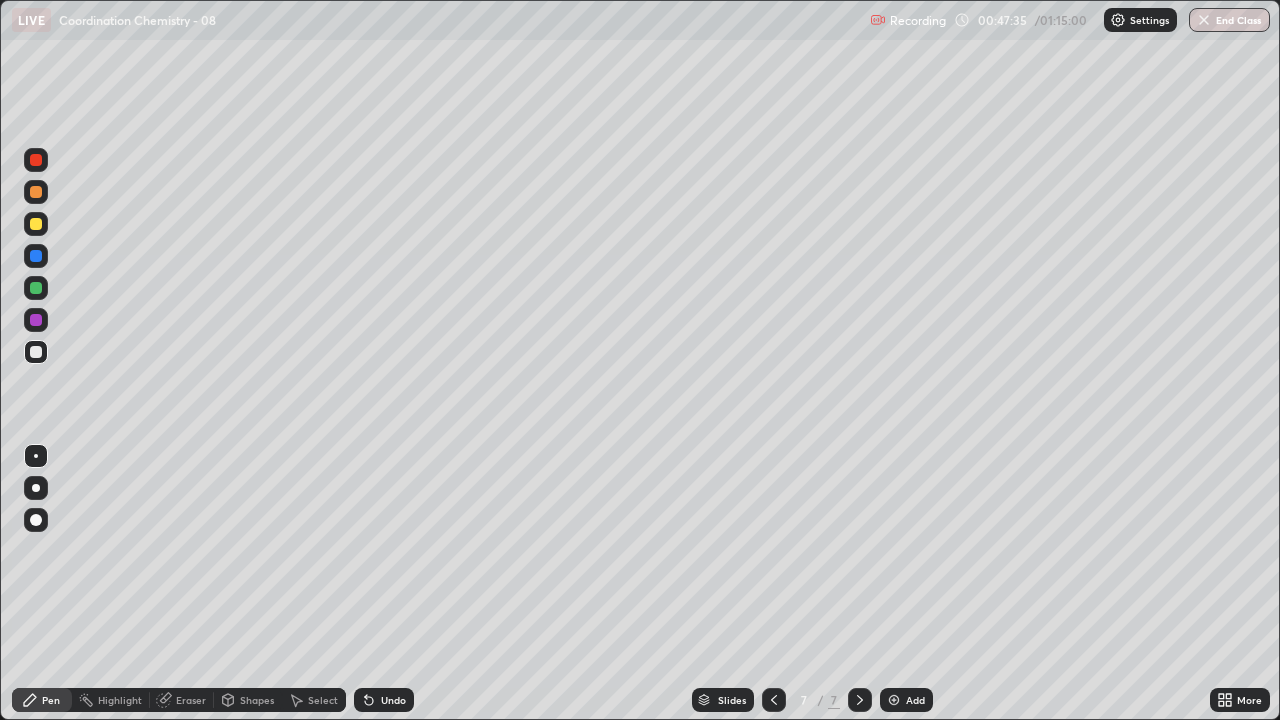 click at bounding box center (894, 700) 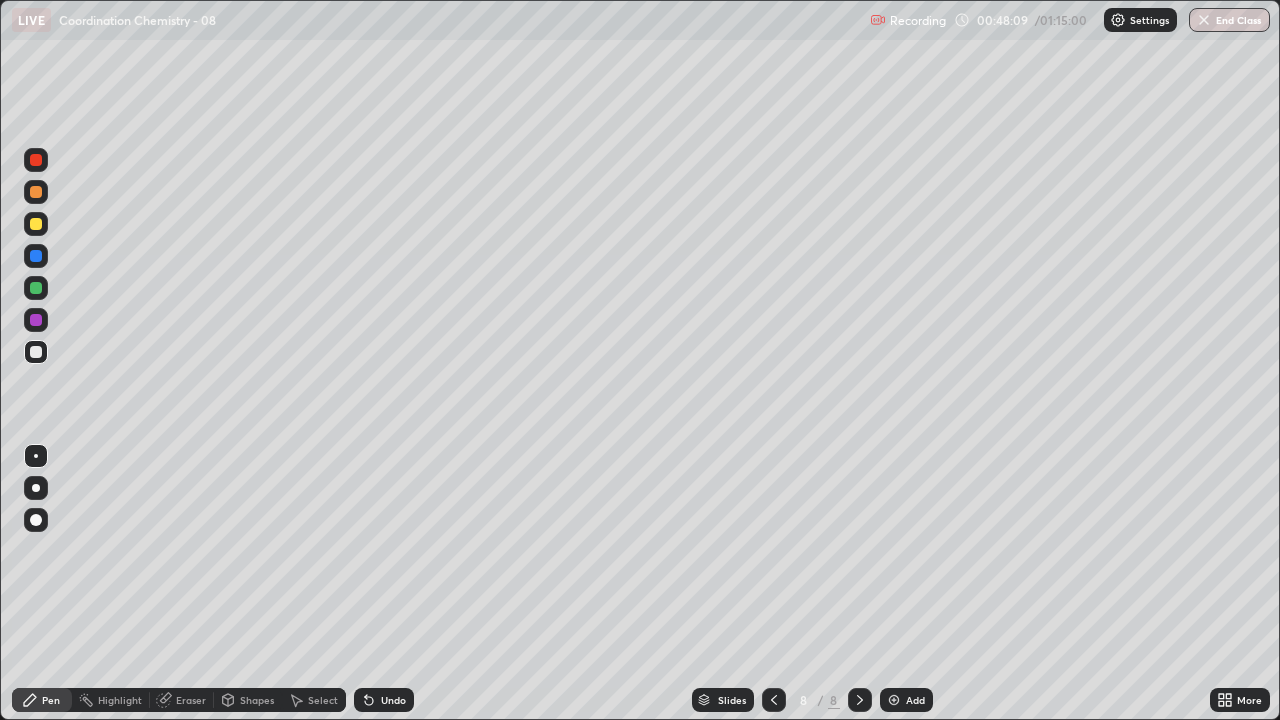 click on "Undo" at bounding box center (384, 700) 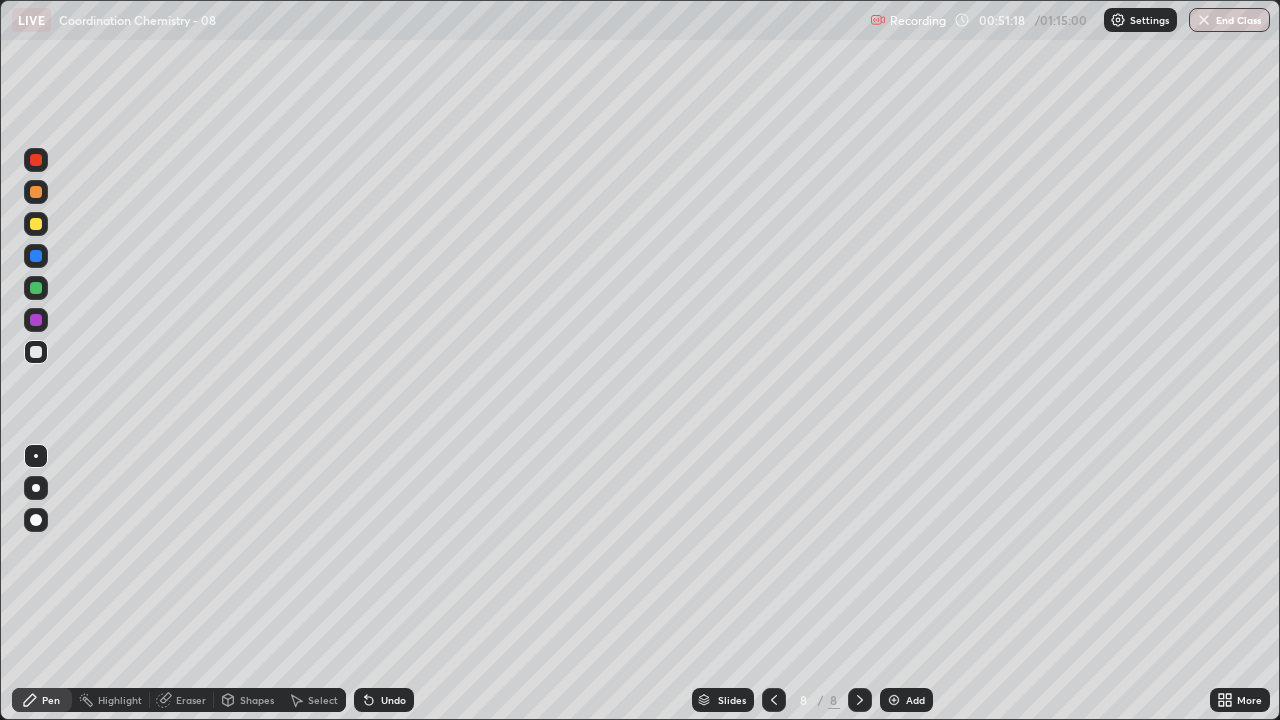 click on "Undo" at bounding box center (384, 700) 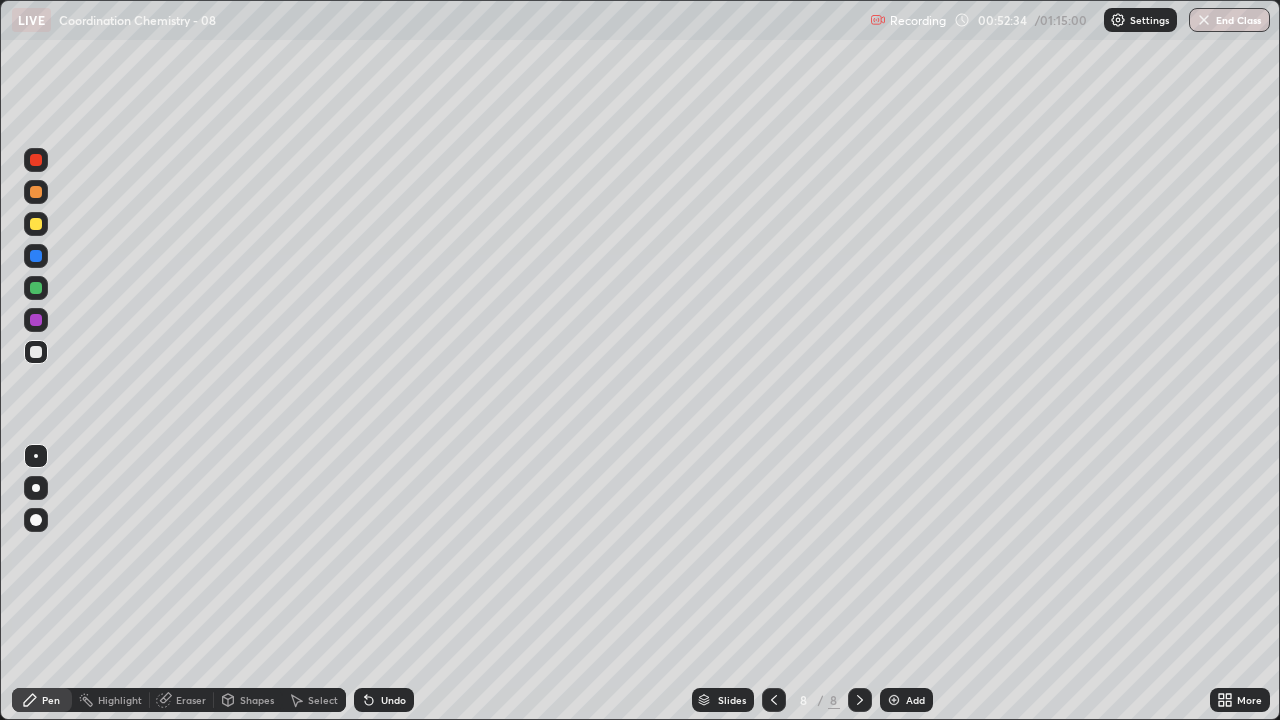 click on "Undo" at bounding box center [393, 700] 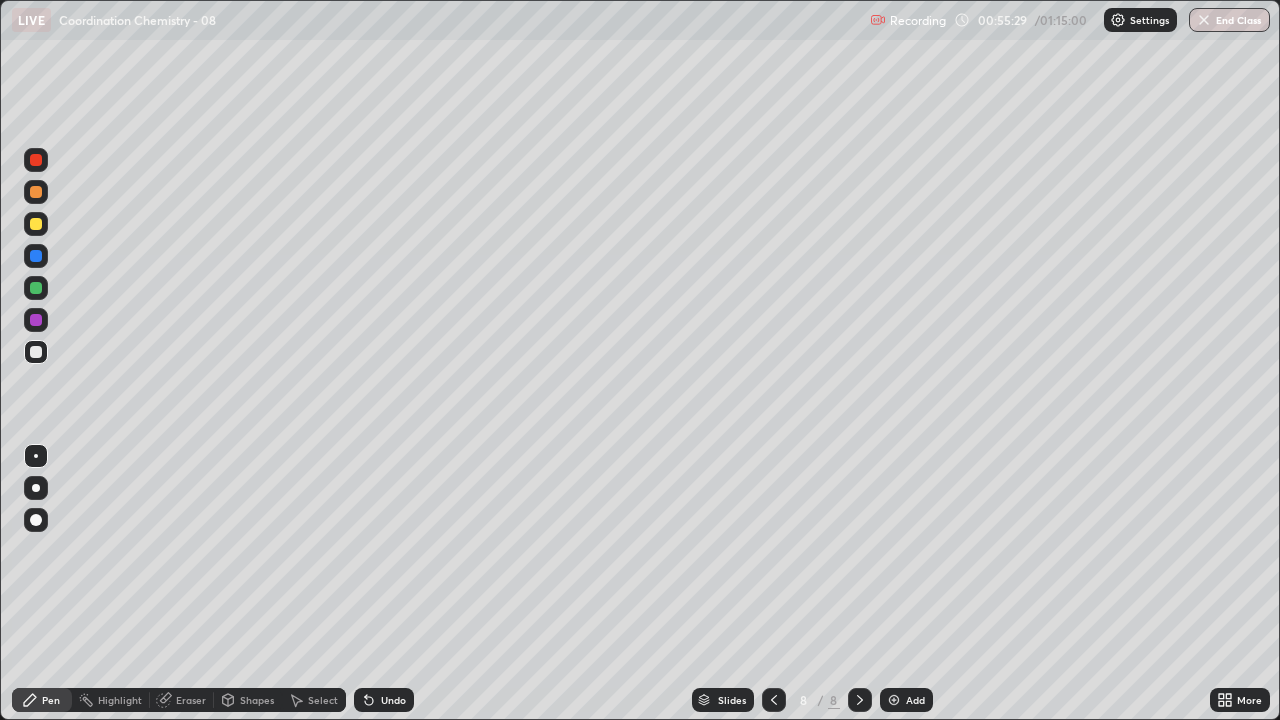 click on "Add" at bounding box center [915, 700] 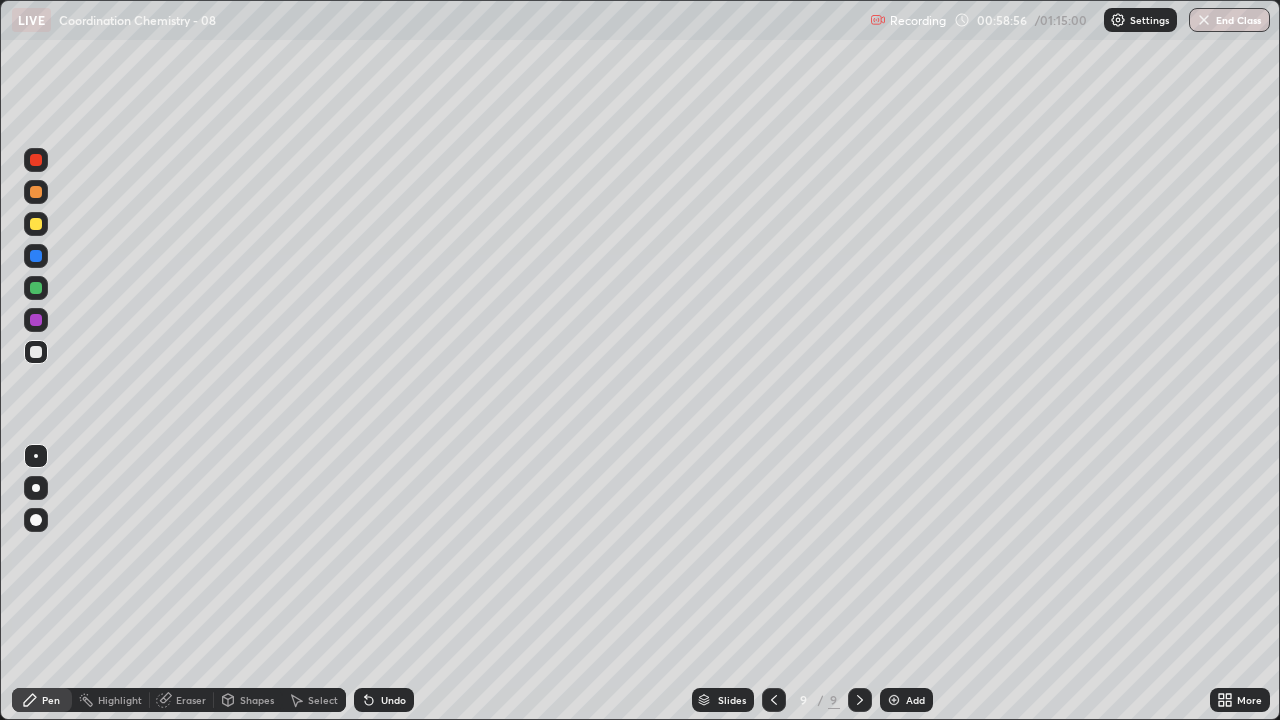 click on "Undo" at bounding box center [393, 700] 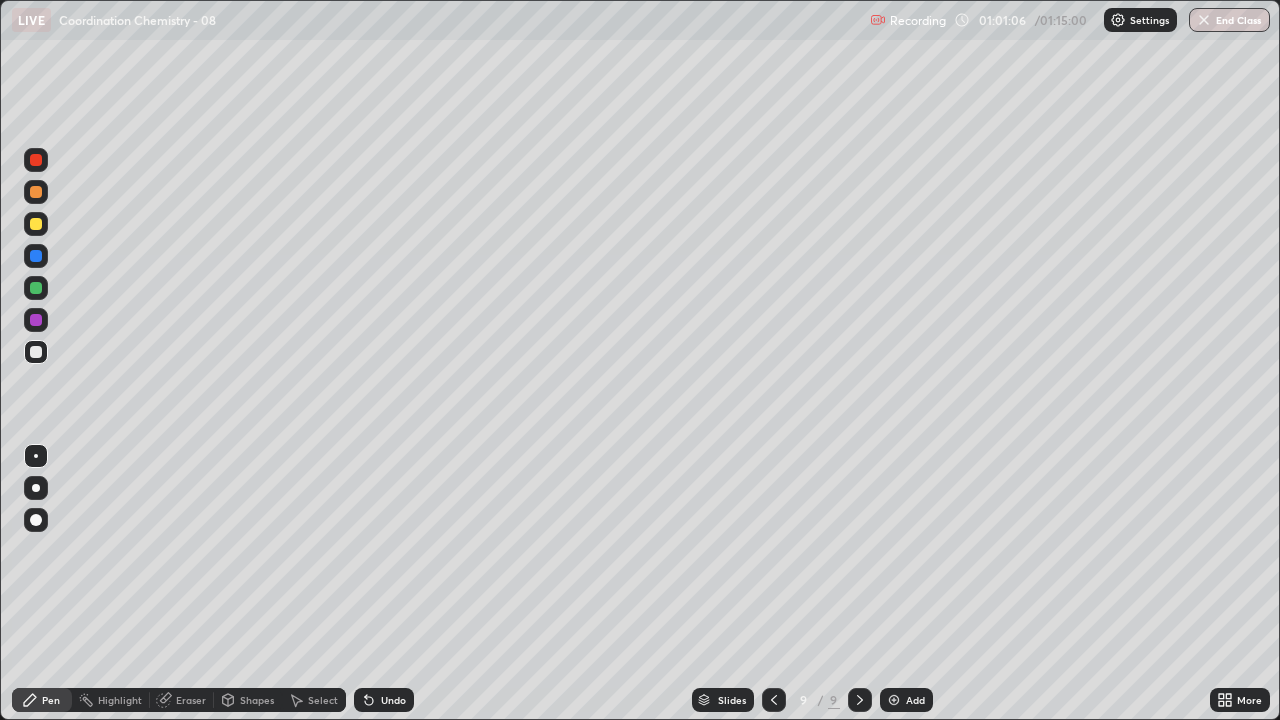 click on "Add" at bounding box center (906, 700) 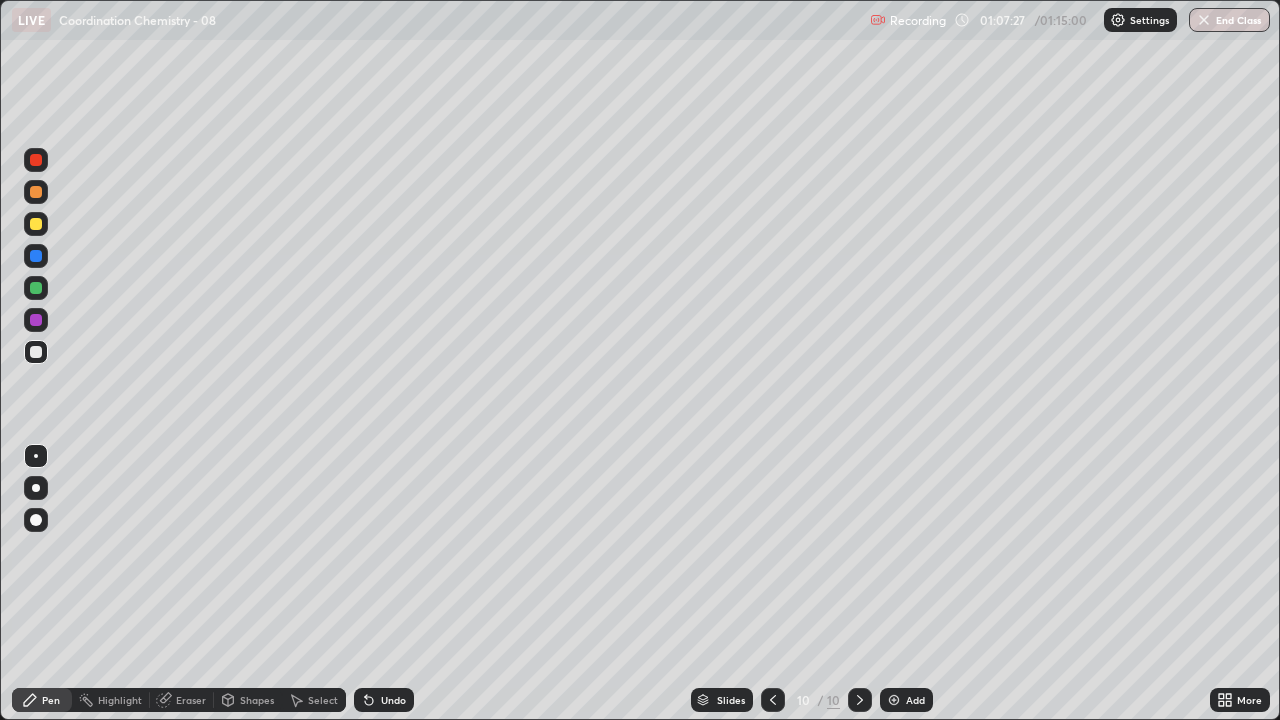 click on "End Class" at bounding box center (1229, 20) 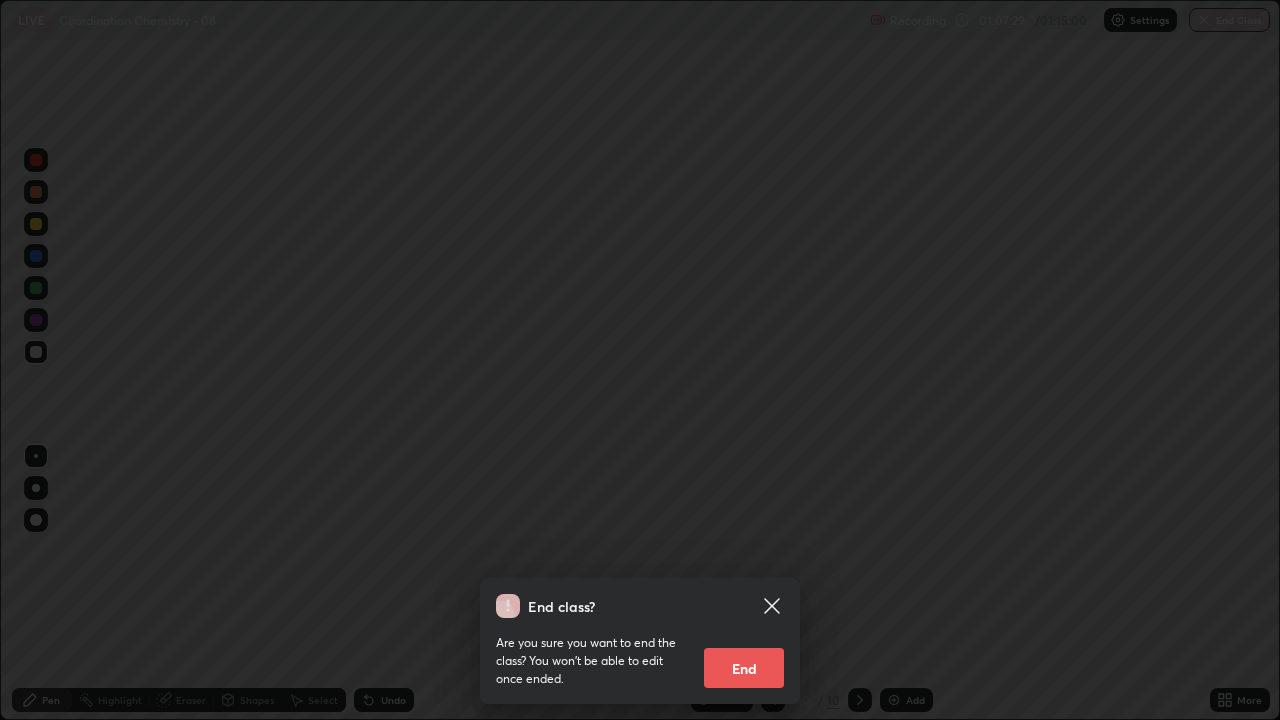click on "End" at bounding box center (744, 668) 